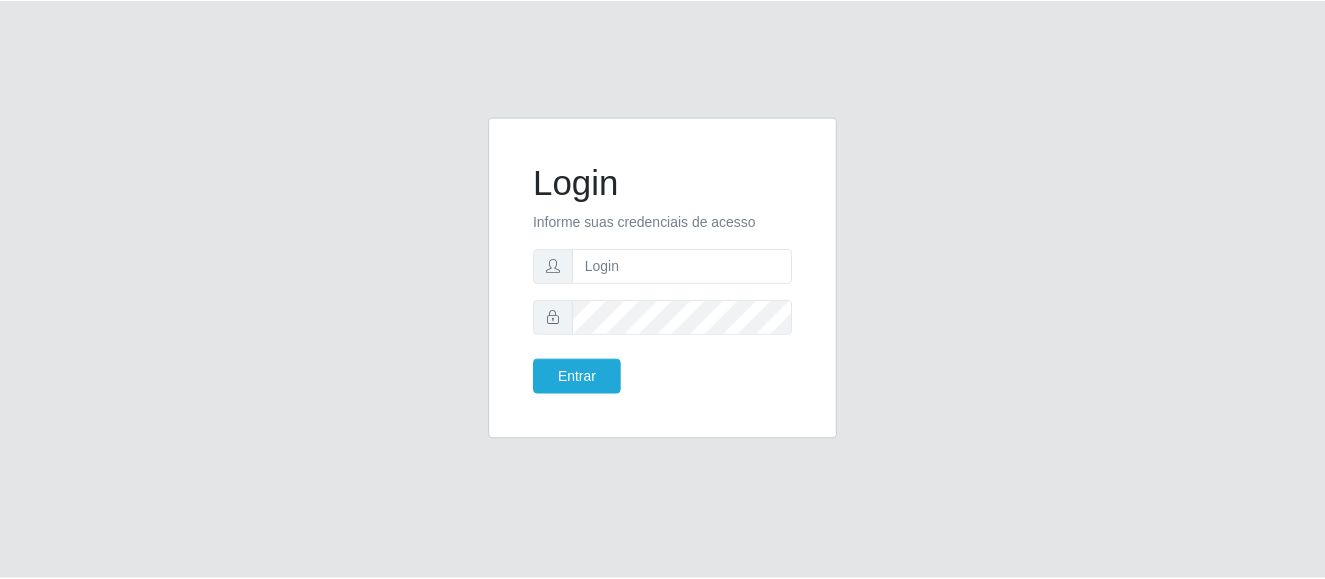 scroll, scrollTop: 0, scrollLeft: 0, axis: both 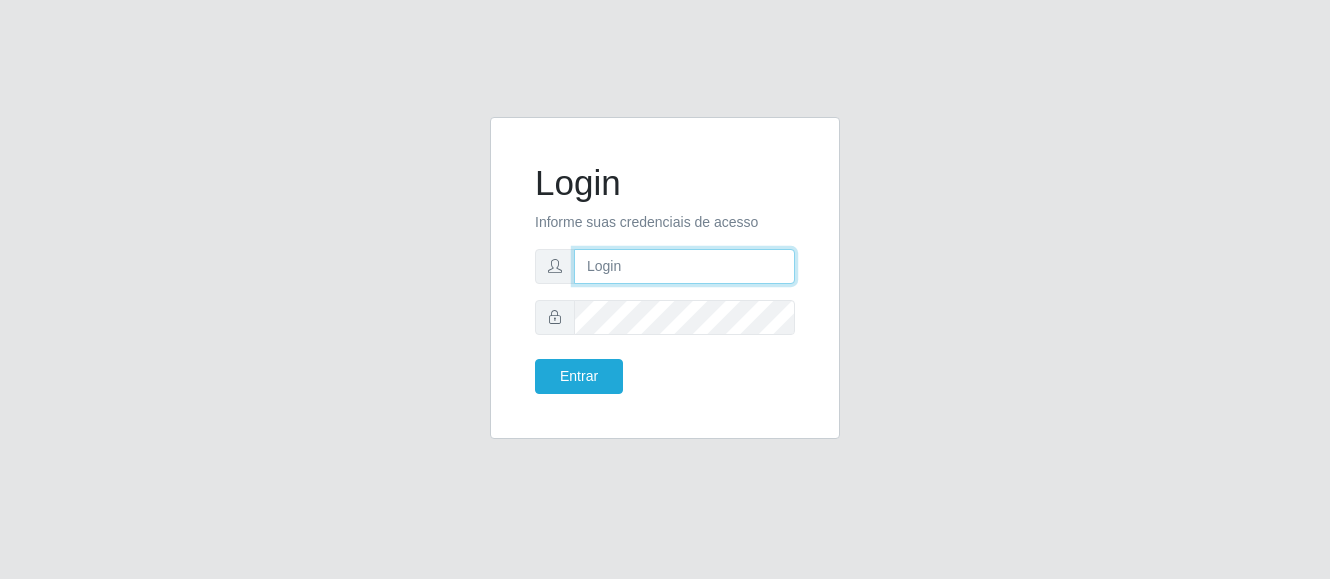 click at bounding box center (684, 266) 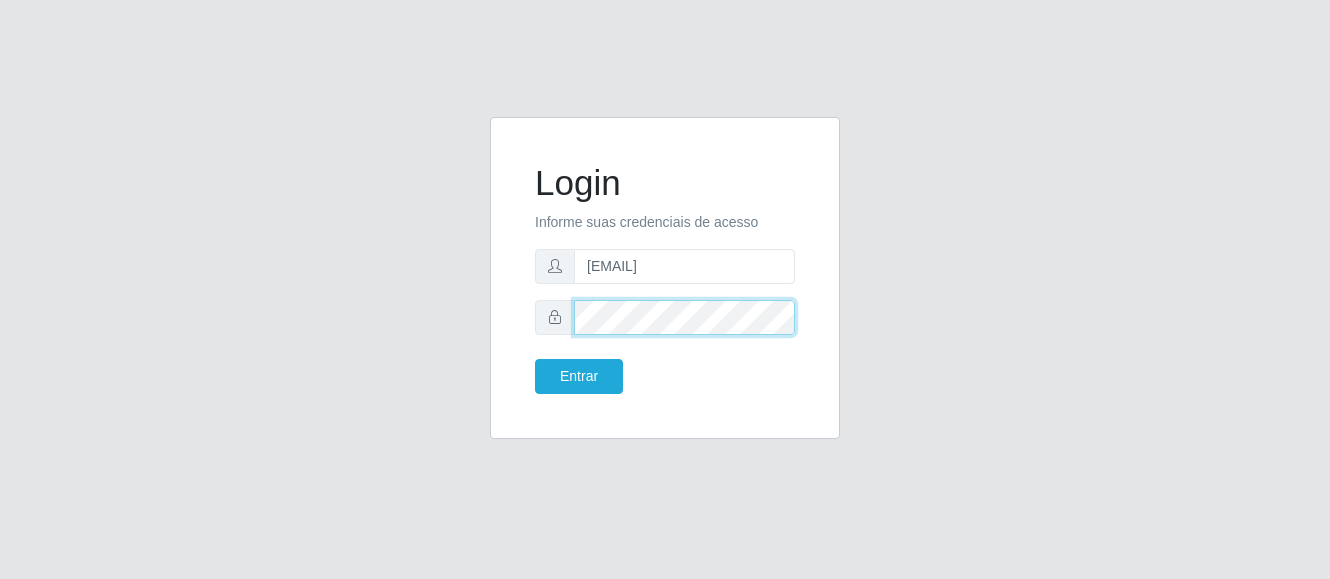 click on "Entrar" at bounding box center [579, 376] 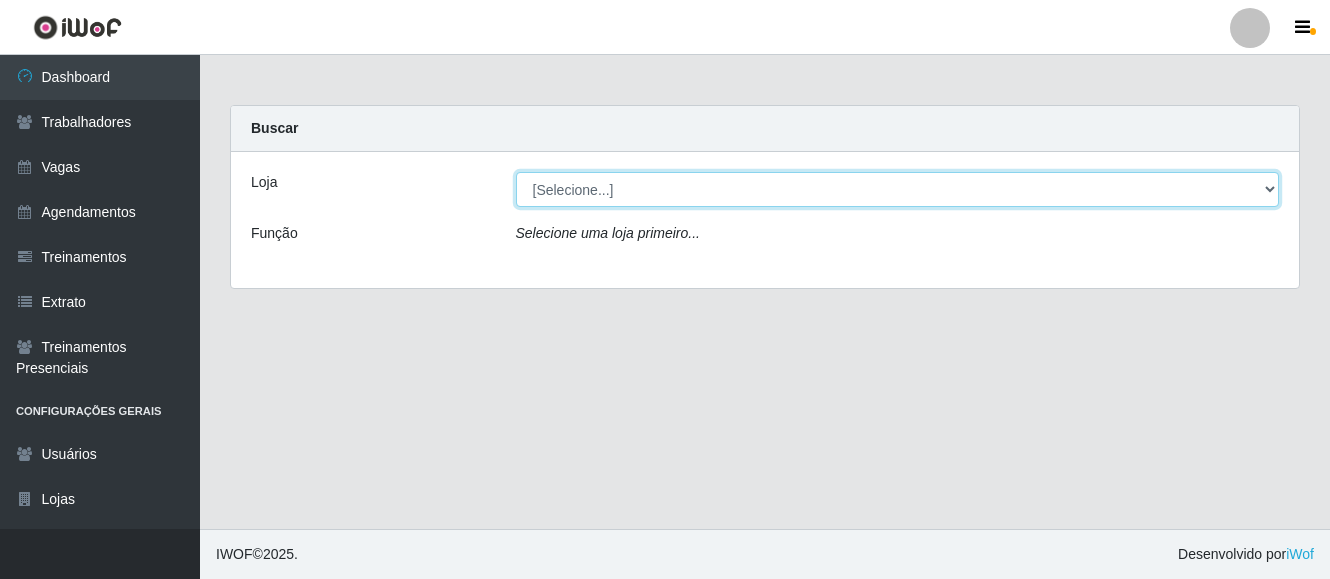 click on "[Selecione...] Bemais Supermercados - B4 Mangabeira" at bounding box center (898, 189) 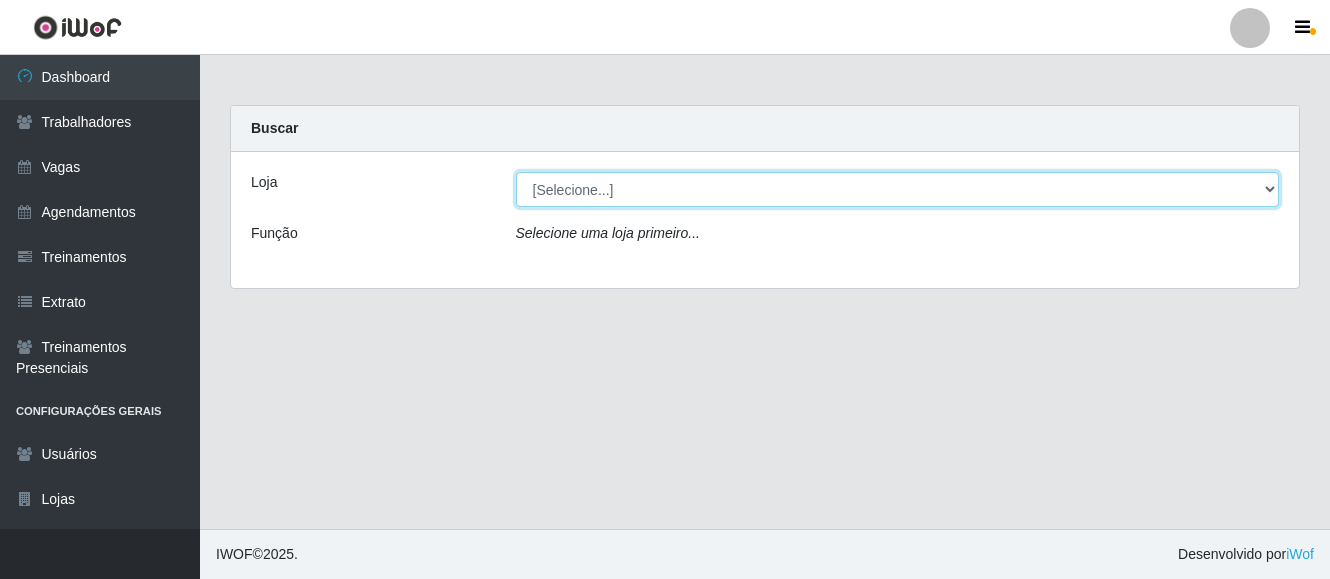 select on "404" 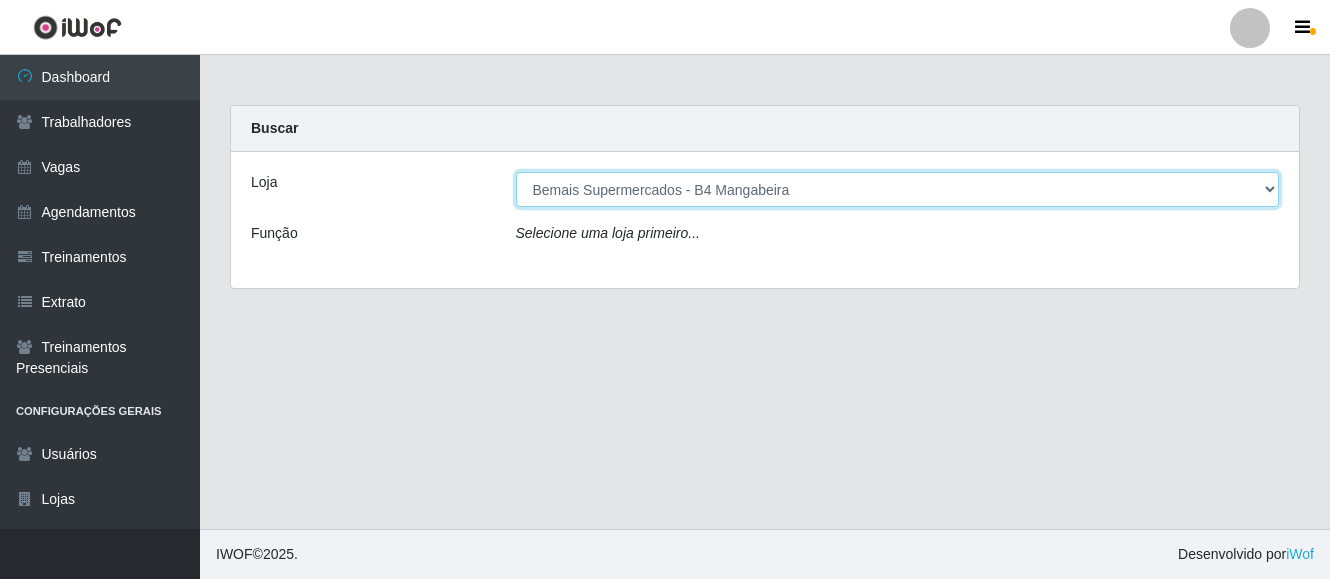 click on "[Selecione...] Bemais Supermercados - B4 Mangabeira" at bounding box center (898, 189) 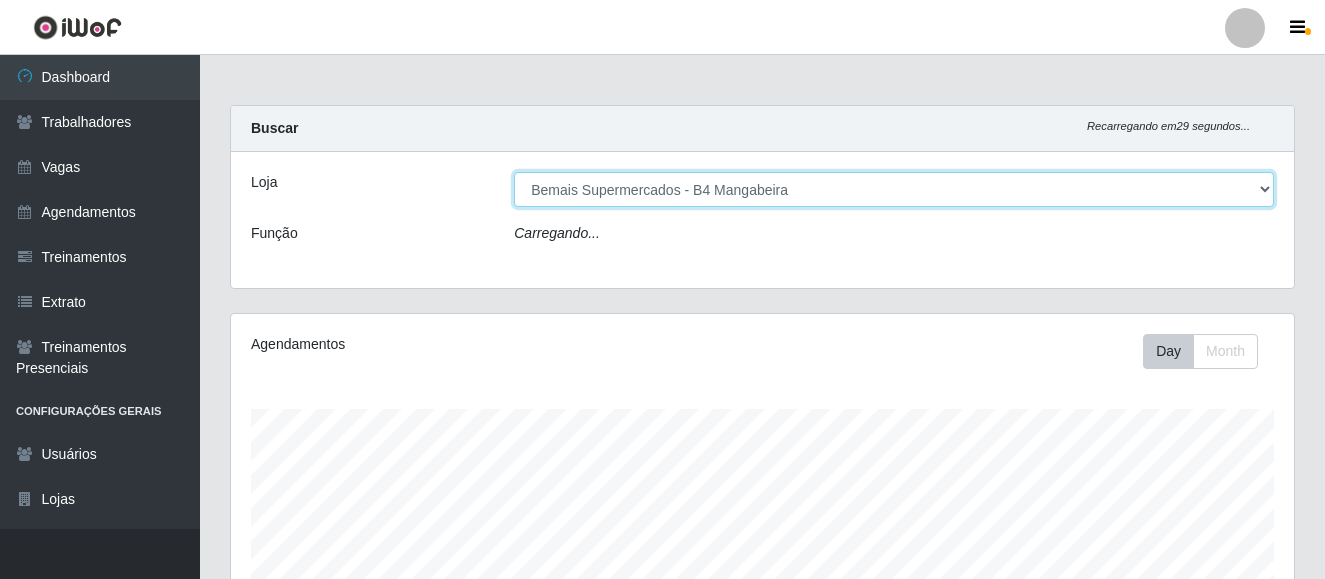 scroll, scrollTop: 999585, scrollLeft: 998937, axis: both 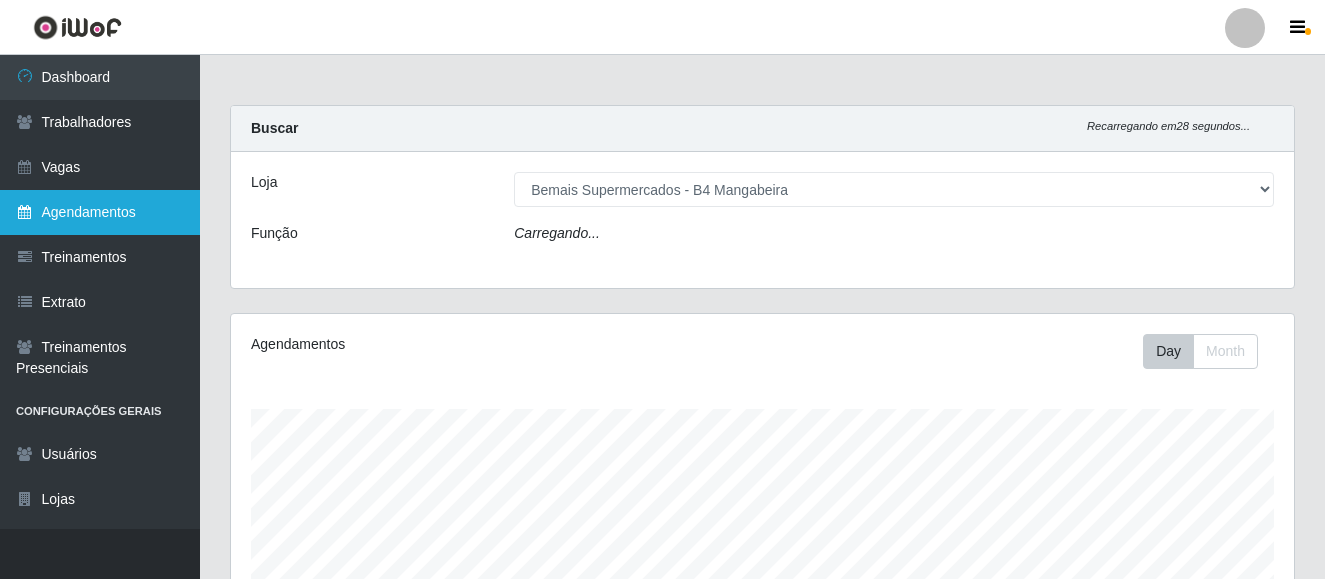 click on "Agendamentos" at bounding box center [100, 212] 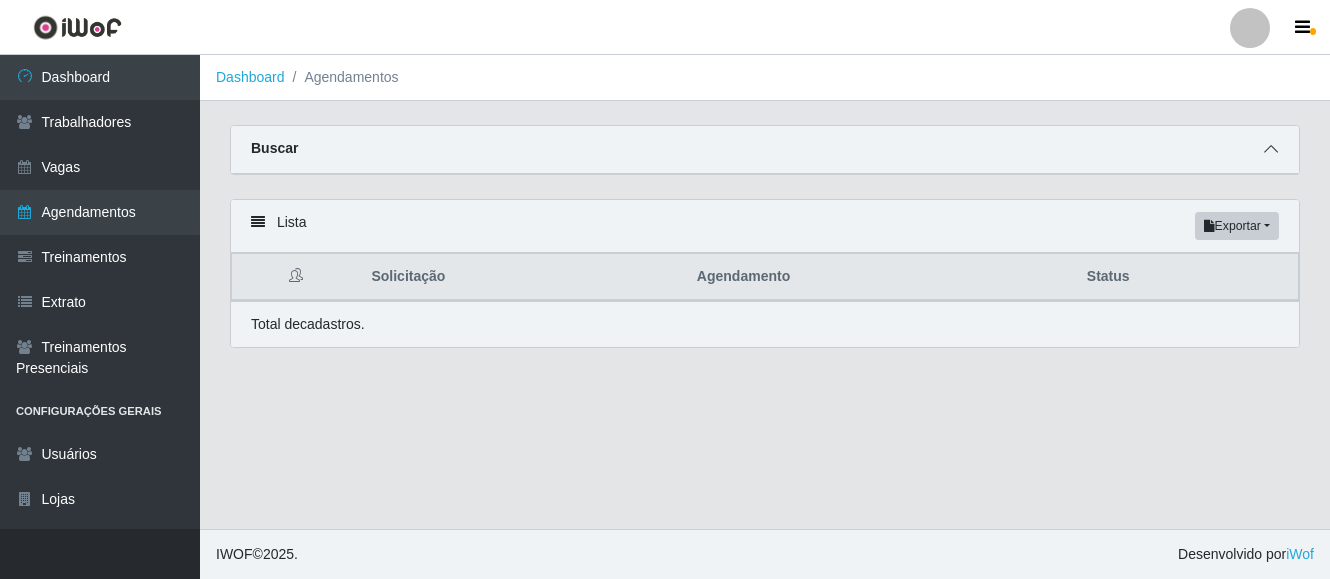 click at bounding box center [1271, 149] 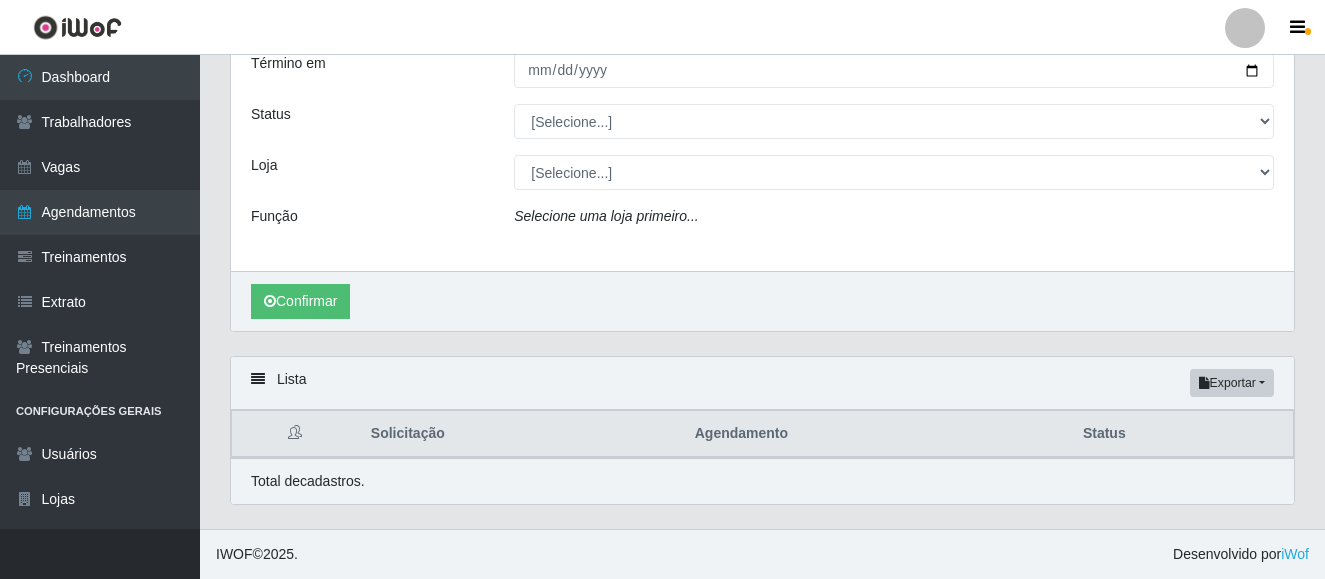 scroll, scrollTop: 0, scrollLeft: 0, axis: both 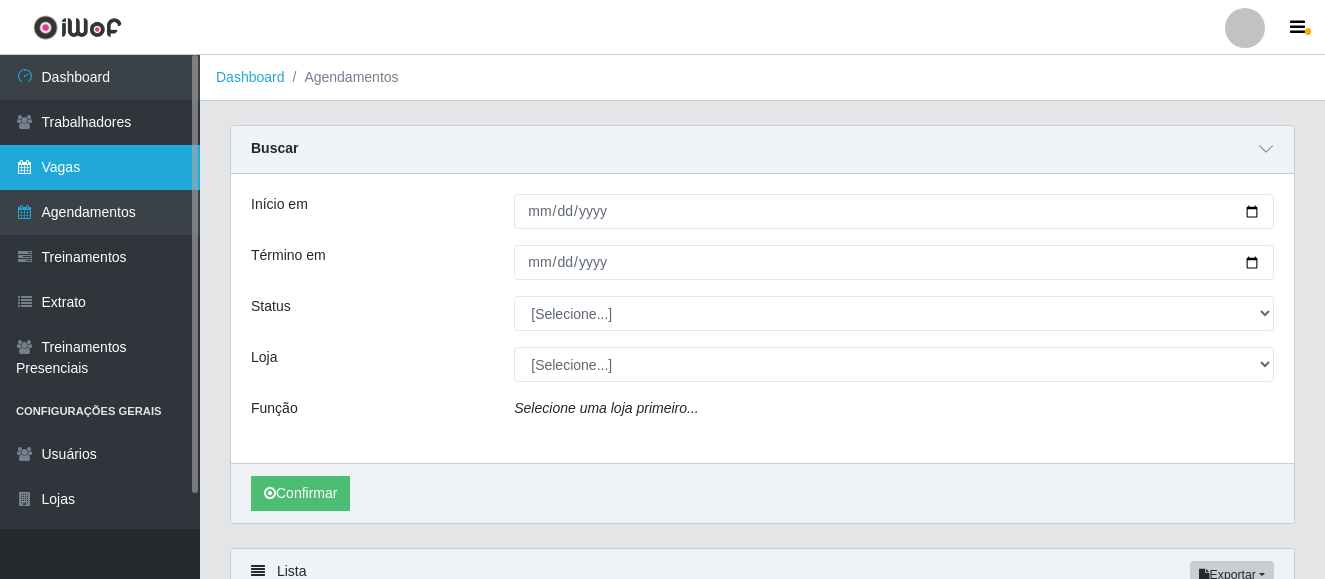 click on "Vagas" at bounding box center (100, 167) 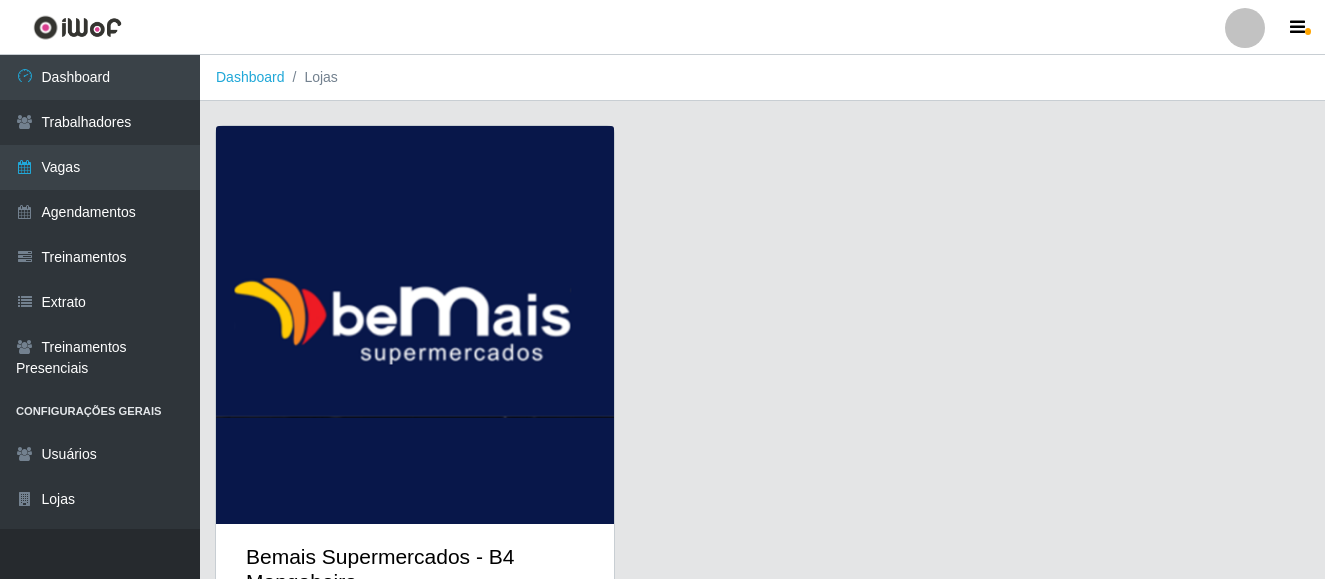 click at bounding box center [415, 325] 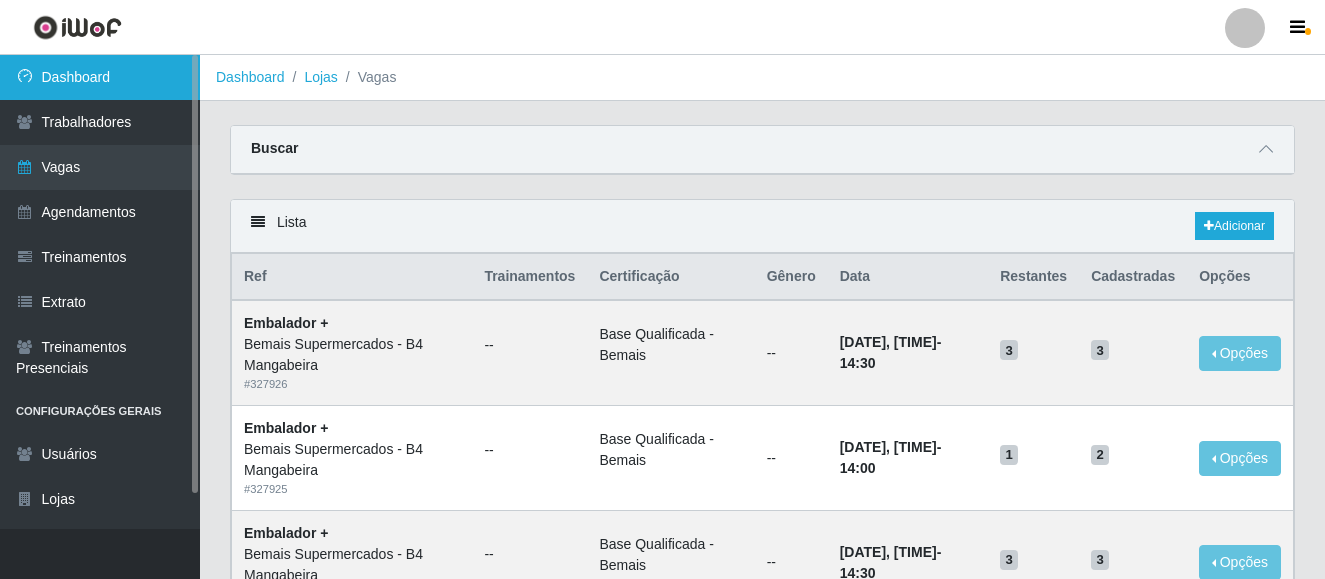 click on "Dashboard" at bounding box center (100, 77) 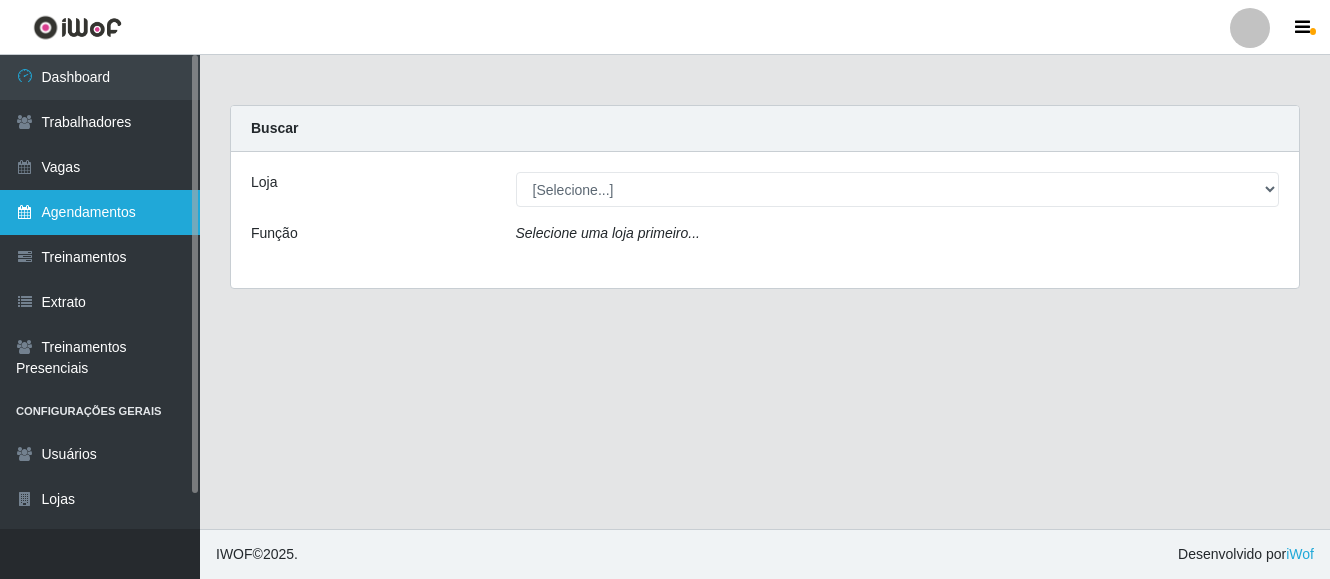 click on "Agendamentos" at bounding box center [100, 212] 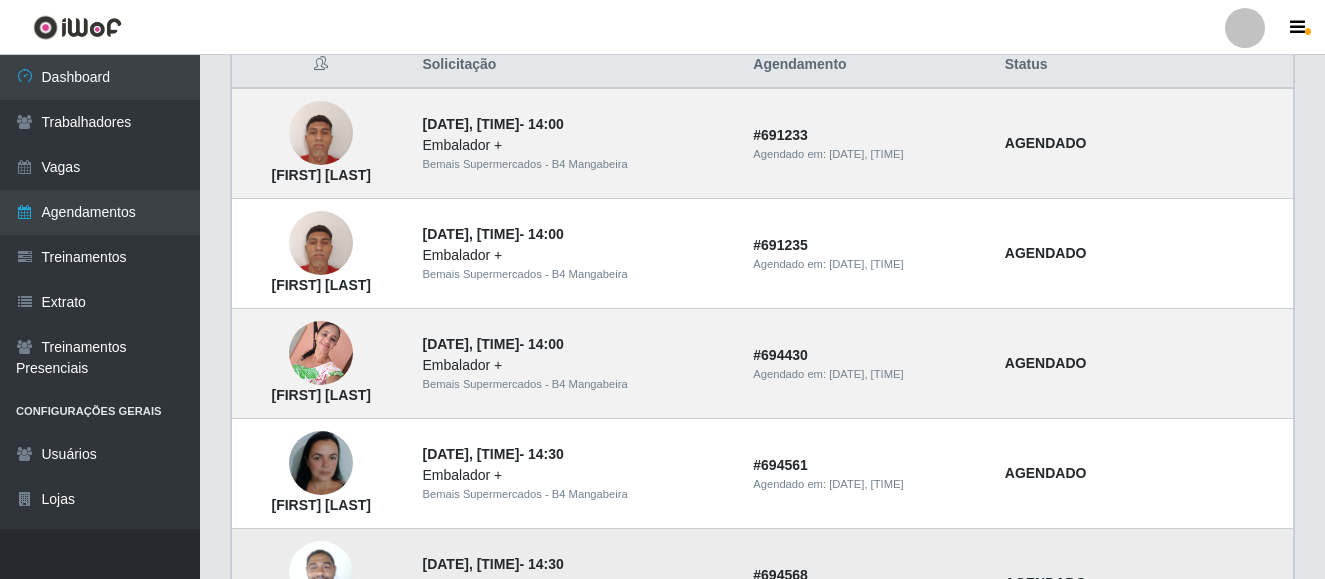 scroll, scrollTop: 0, scrollLeft: 0, axis: both 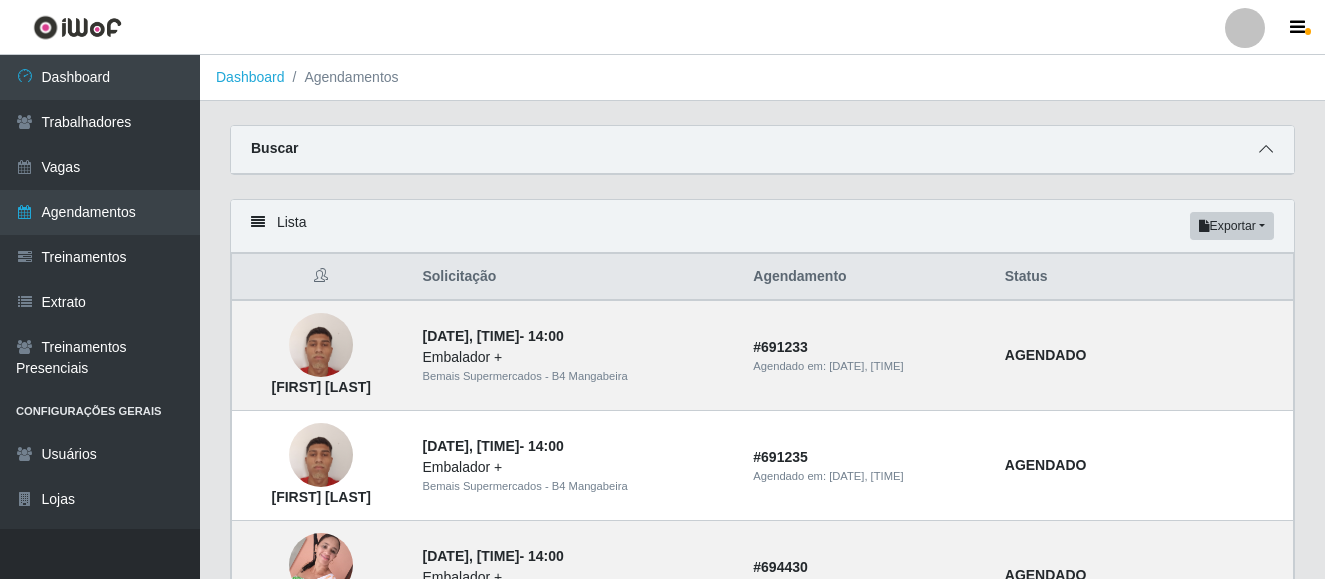 click at bounding box center (1266, 149) 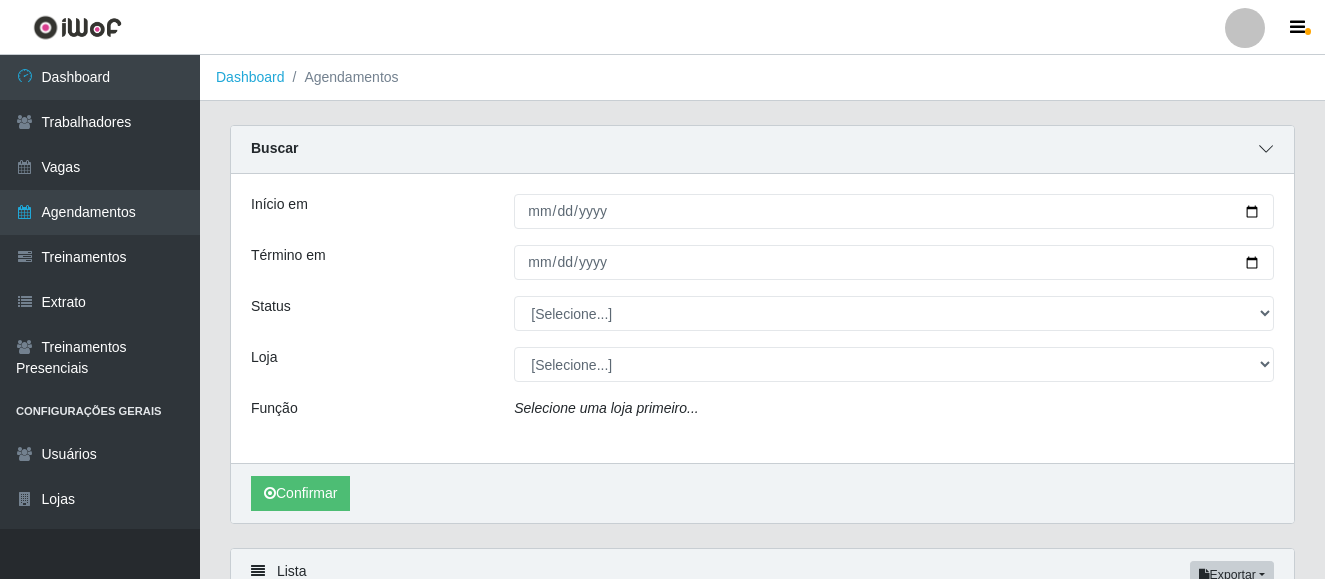 click at bounding box center [1266, 149] 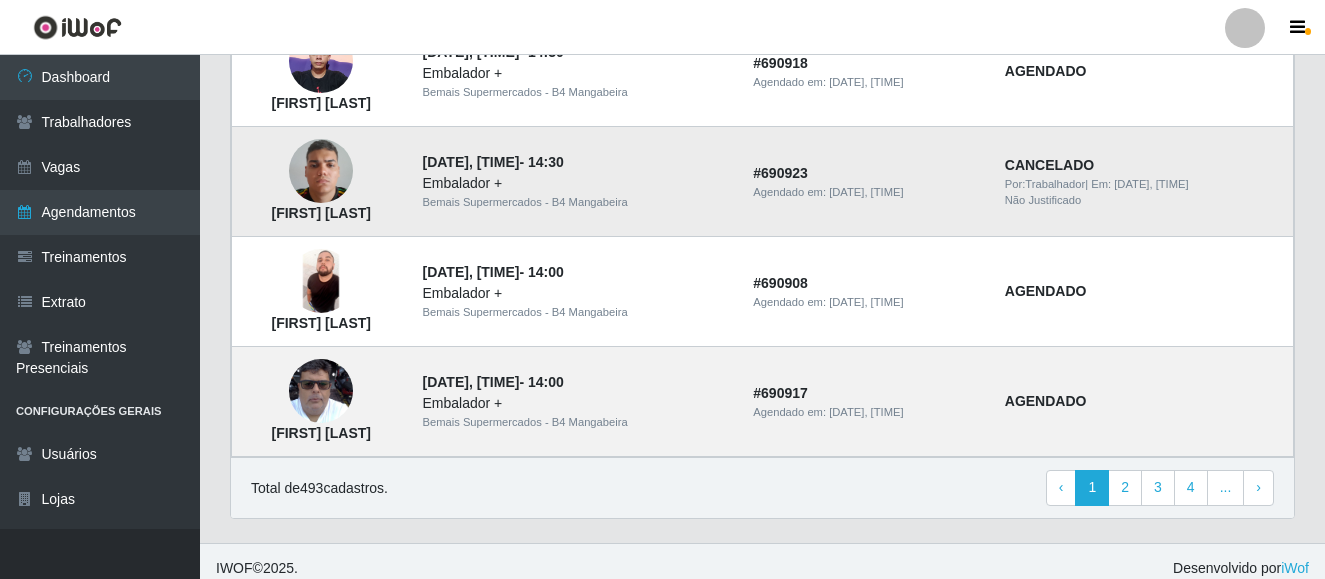scroll, scrollTop: 1509, scrollLeft: 0, axis: vertical 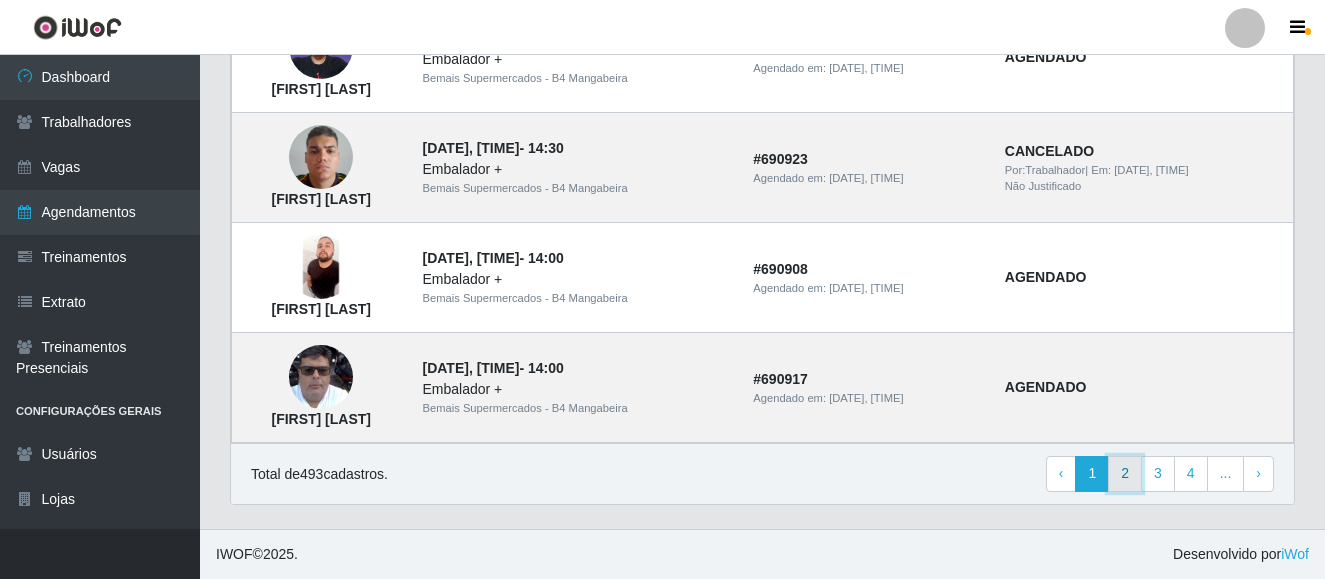 click on "2" at bounding box center [1125, 474] 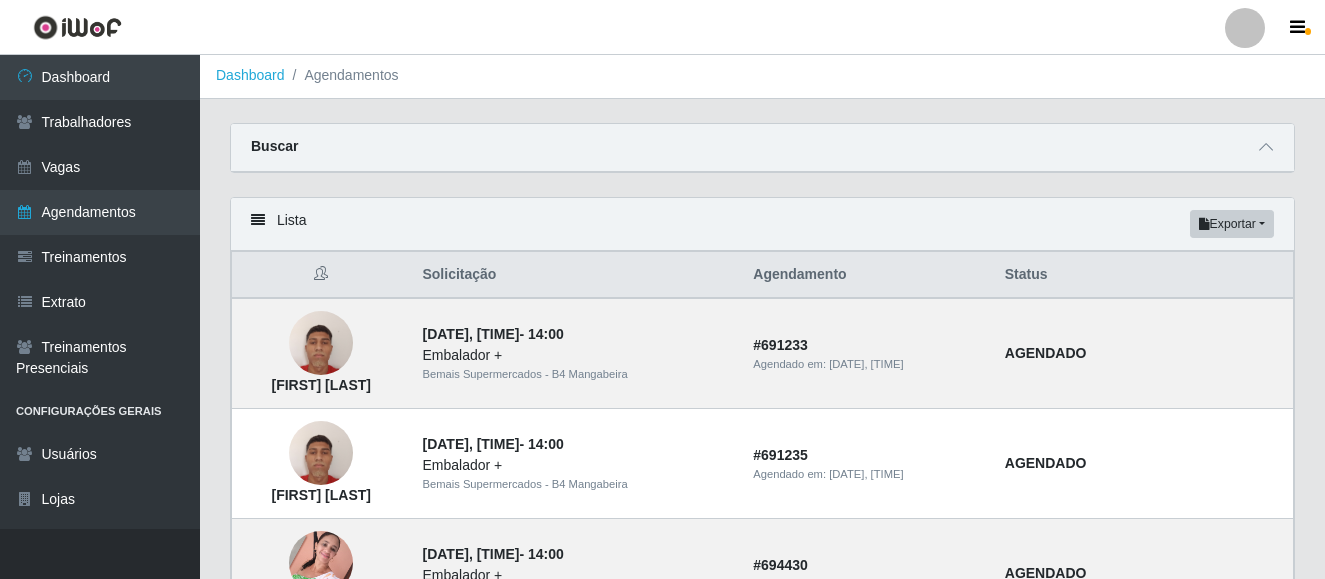 scroll, scrollTop: 0, scrollLeft: 0, axis: both 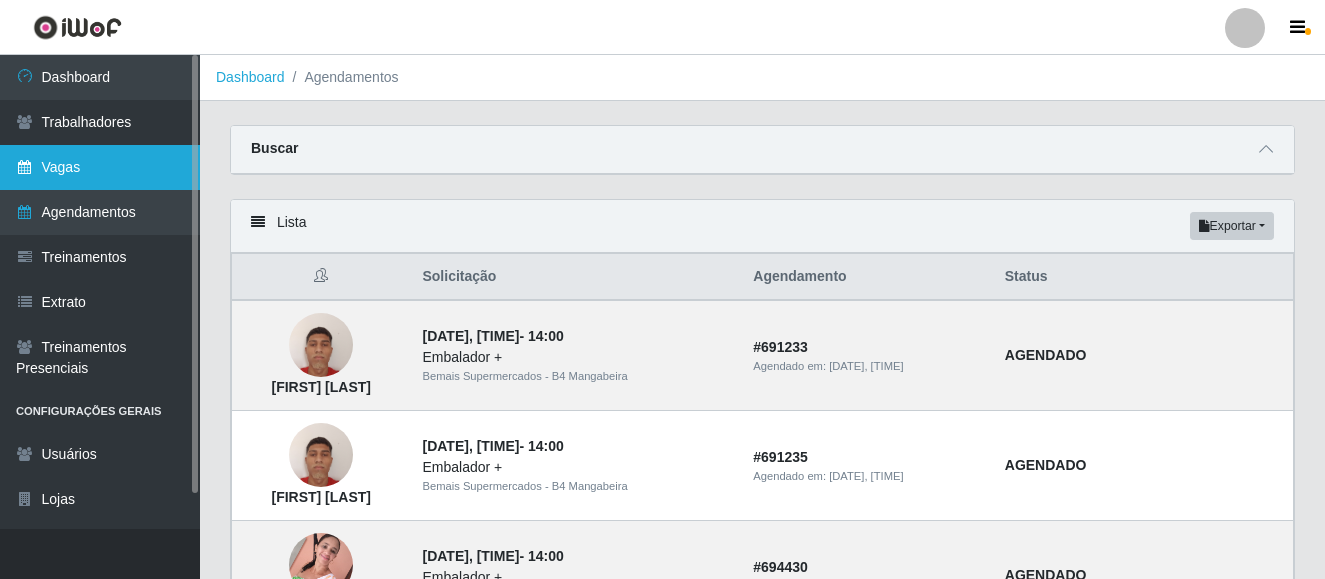 click on "Vagas" at bounding box center [100, 167] 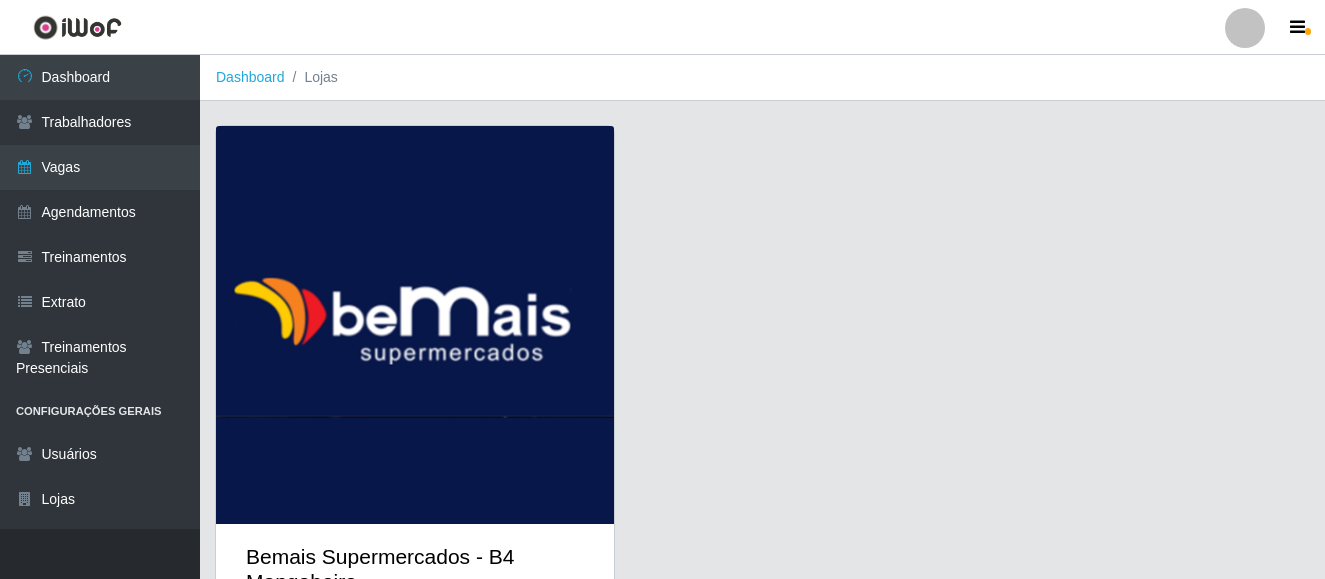 click at bounding box center [415, 325] 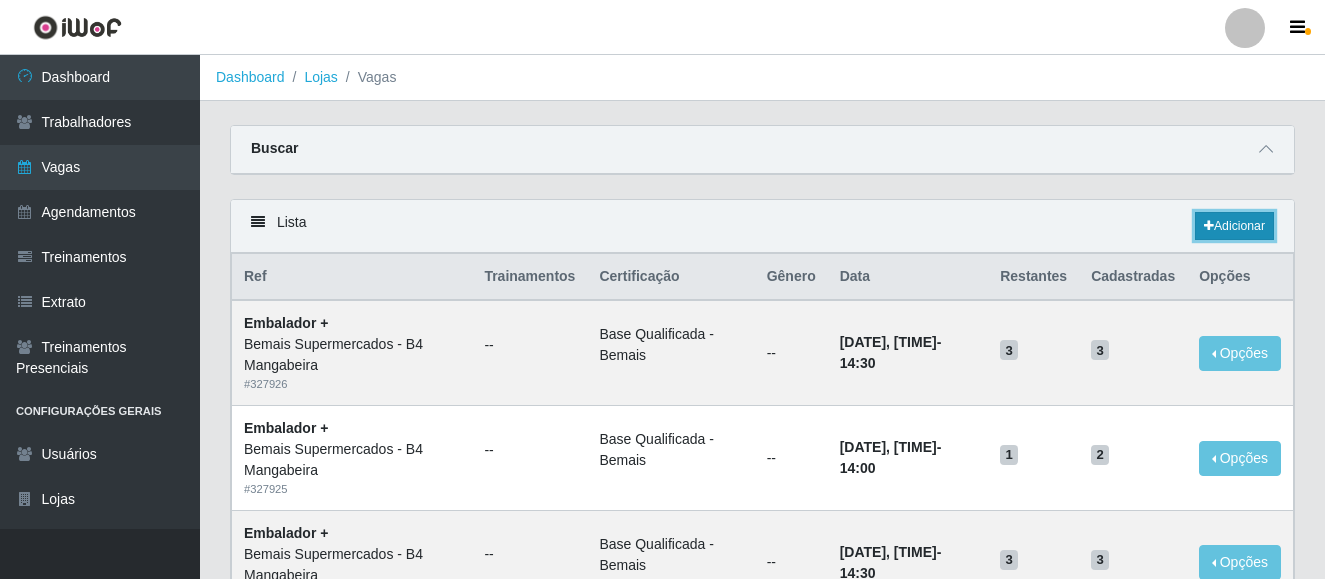 click on "Adicionar" at bounding box center (1234, 226) 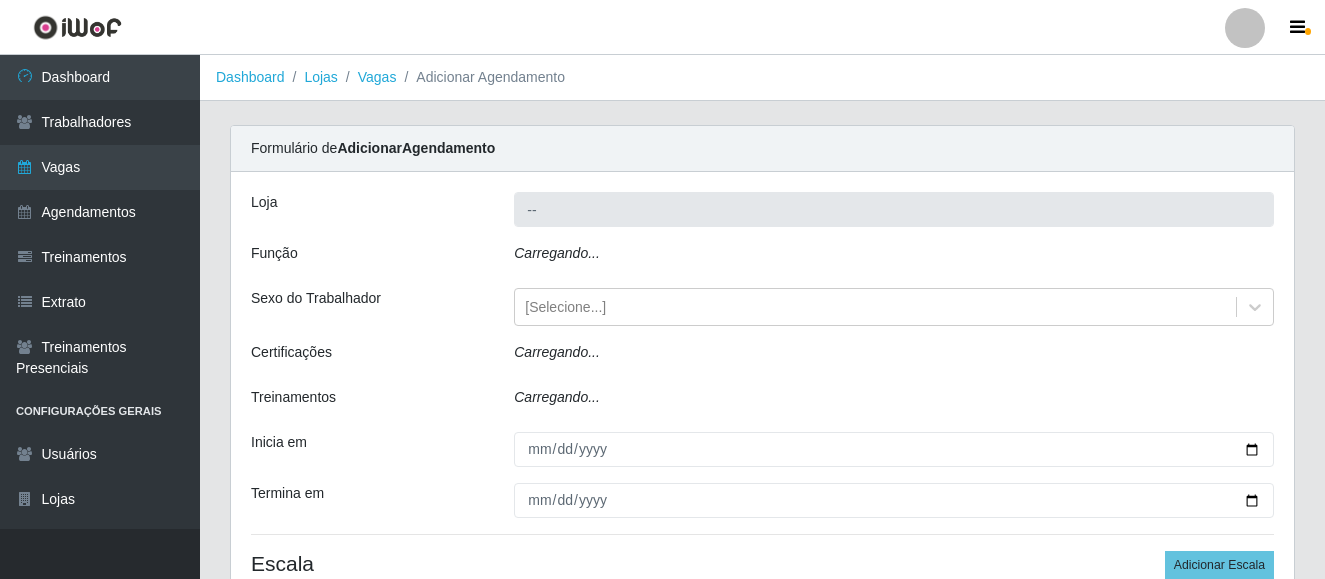 type on "Bemais Supermercados - B4 Mangabeira" 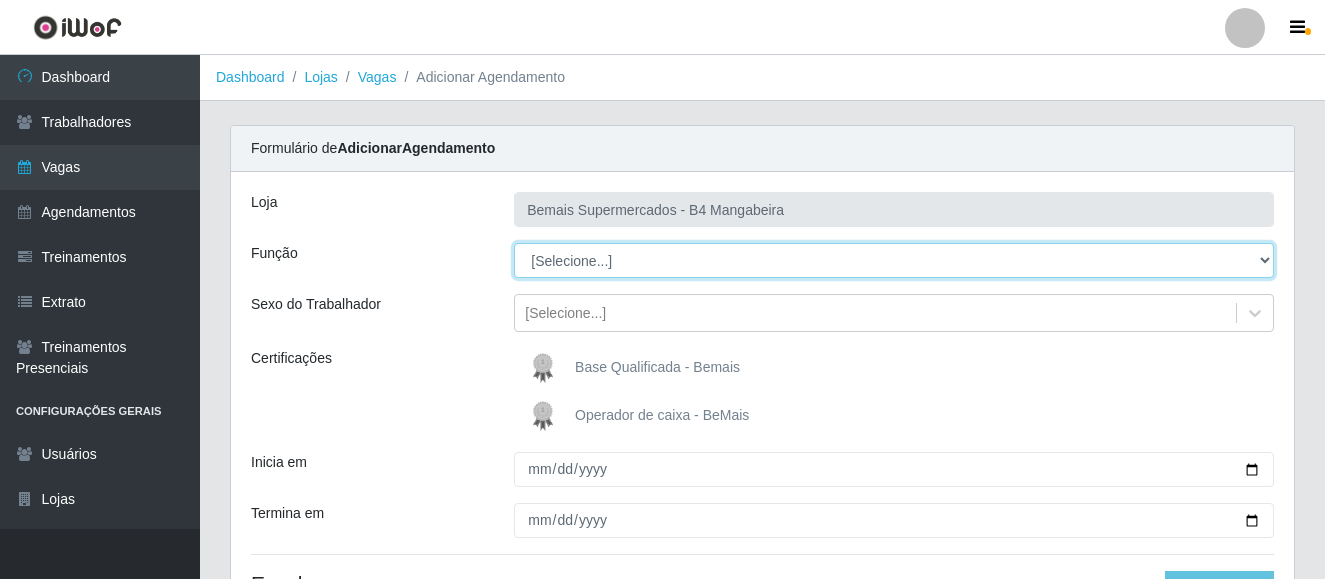 click on "[Selecione...] ASG ASG + ASG ++ Auxiliar de Estacionamento Auxiliar de Estacionamento + Auxiliar de Estacionamento ++ Balconista de Açougue  Balconista de Açougue + Balconista de Açougue ++ Balconista de Frios Balconista de Frios + Balconista de Frios ++ Balconista de Padaria  Balconista de Padaria + Balconista de Padaria ++ Embalador Embalador + Embalador ++ Operador de Caixa Operador de Caixa + Operador de Caixa ++ Repositor  Repositor + Repositor ++ Repositor de Hortifruti Repositor de Hortifruti + Repositor de Hortifruti ++" at bounding box center [894, 260] 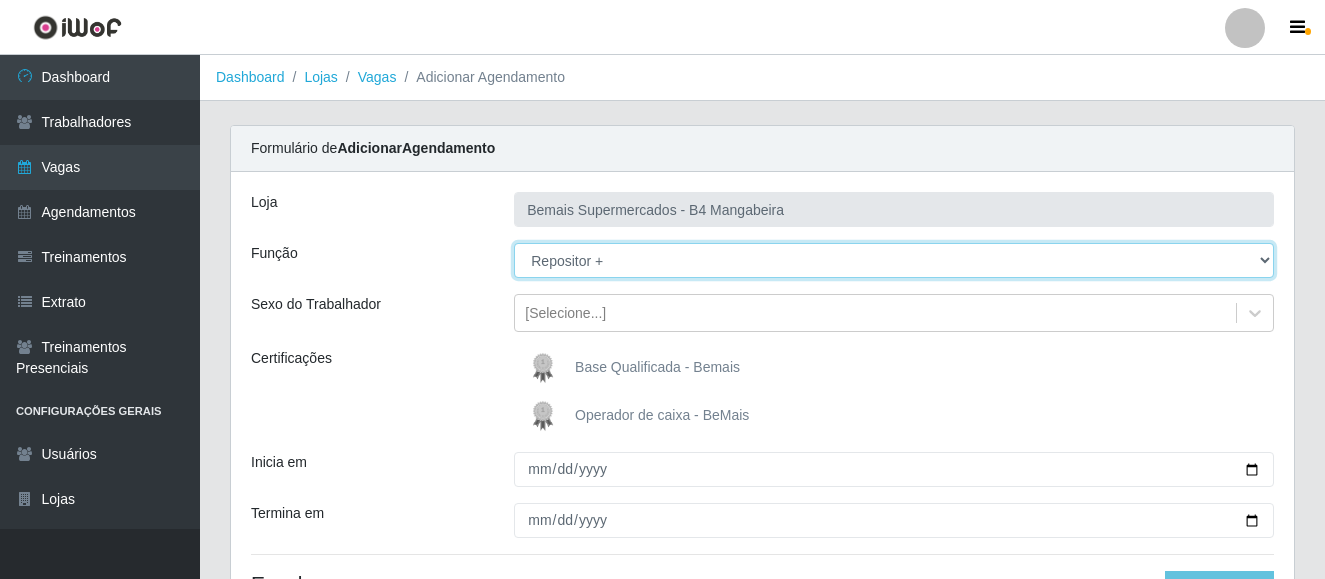 click on "[Selecione...] ASG ASG + ASG ++ Auxiliar de Estacionamento Auxiliar de Estacionamento + Auxiliar de Estacionamento ++ Balconista de Açougue  Balconista de Açougue + Balconista de Açougue ++ Balconista de Frios Balconista de Frios + Balconista de Frios ++ Balconista de Padaria  Balconista de Padaria + Balconista de Padaria ++ Embalador Embalador + Embalador ++ Operador de Caixa Operador de Caixa + Operador de Caixa ++ Repositor  Repositor + Repositor ++ Repositor de Hortifruti Repositor de Hortifruti + Repositor de Hortifruti ++" at bounding box center (894, 260) 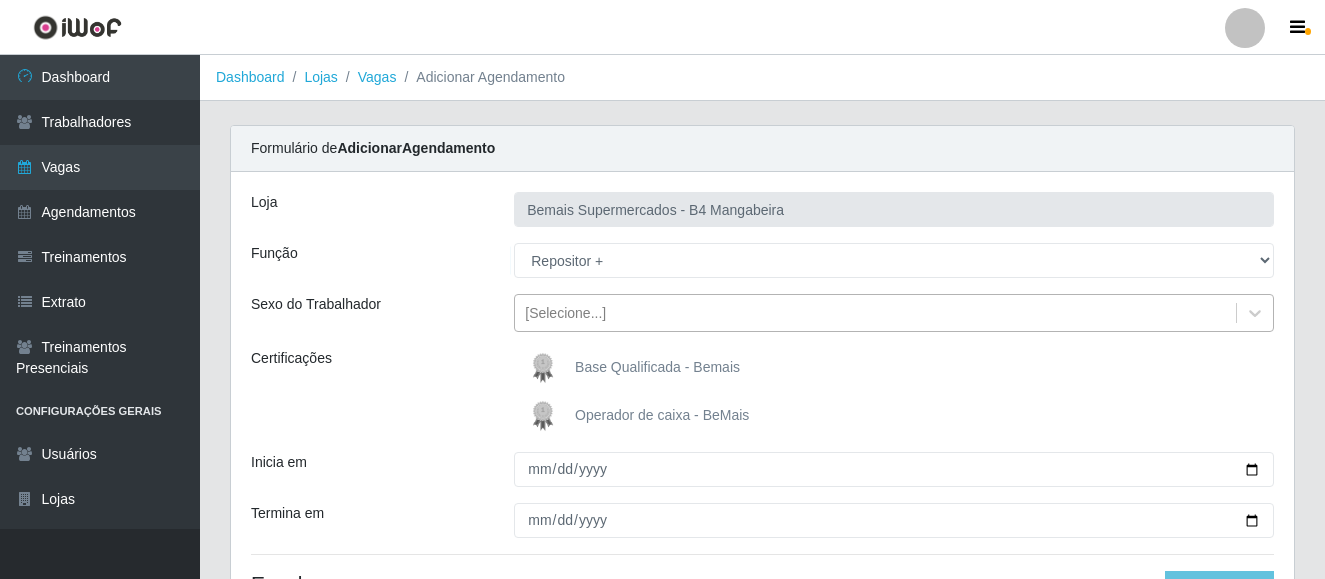 click on "[Selecione...]" at bounding box center (565, 313) 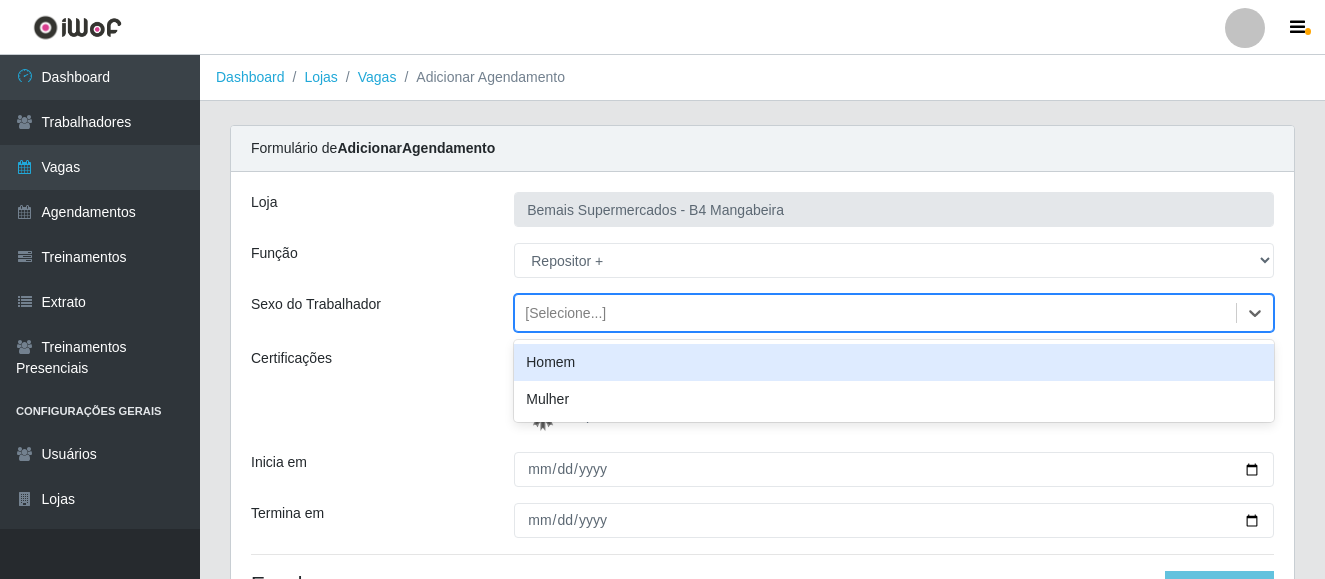 click on "Homem" at bounding box center [894, 362] 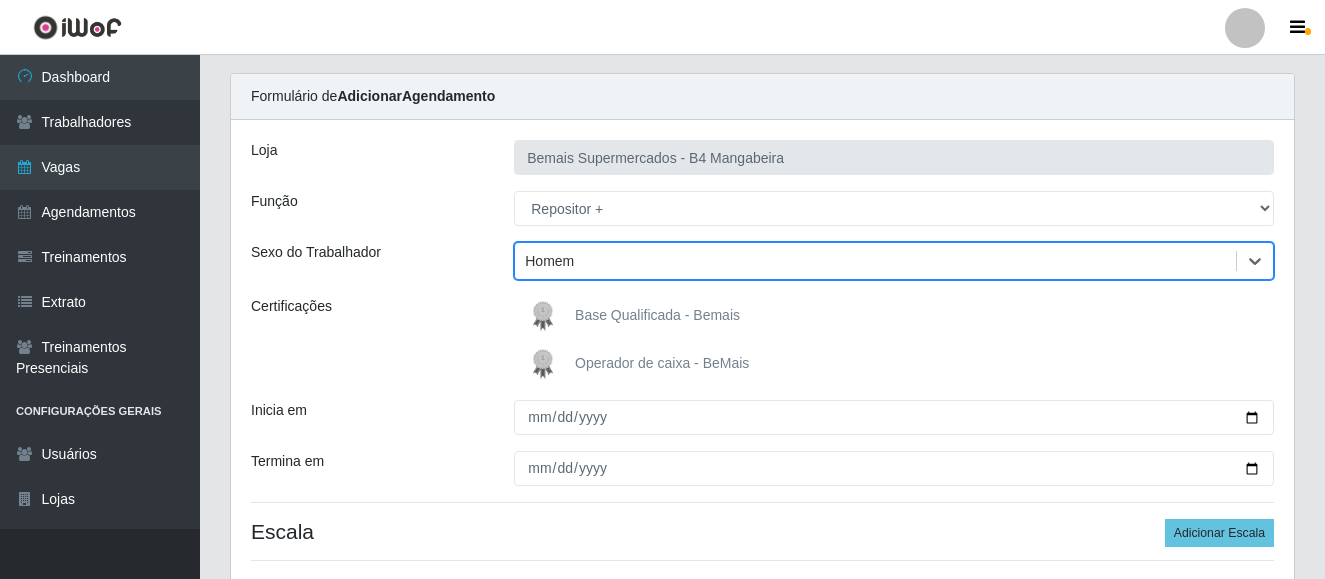 scroll, scrollTop: 200, scrollLeft: 0, axis: vertical 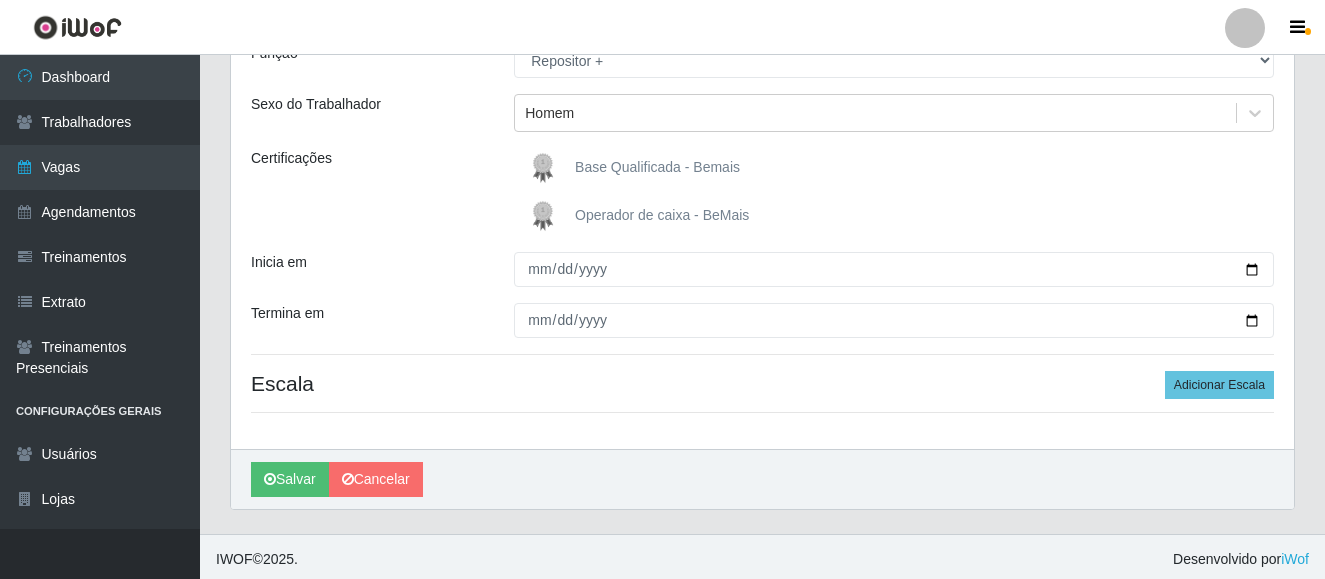 click at bounding box center (547, 168) 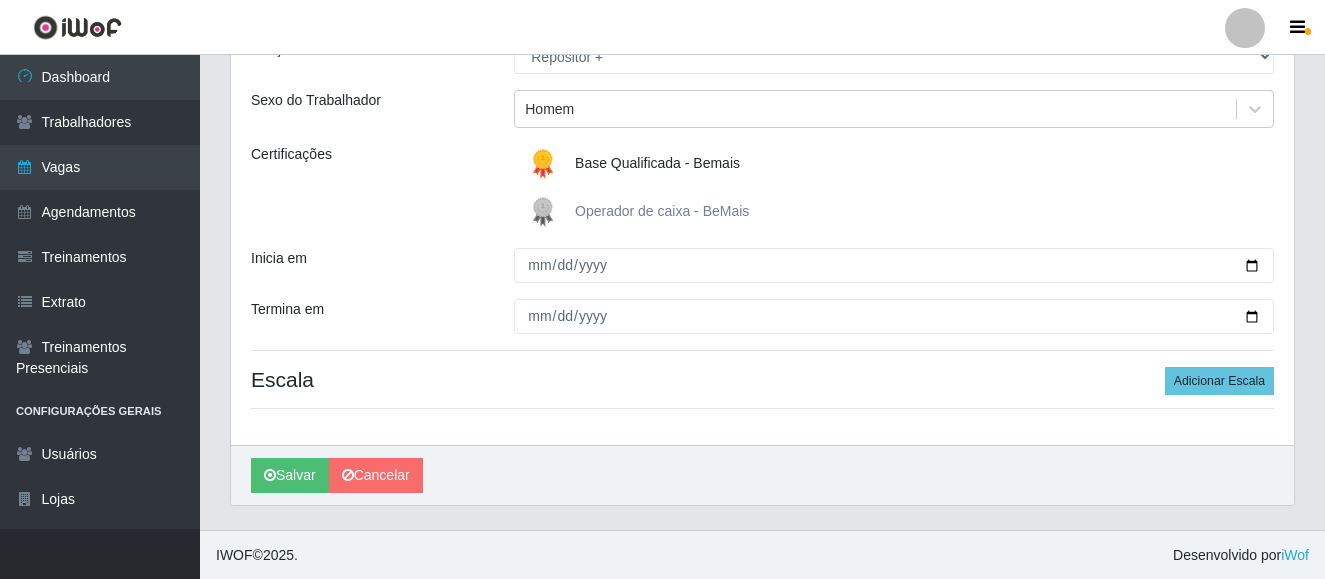 scroll, scrollTop: 205, scrollLeft: 0, axis: vertical 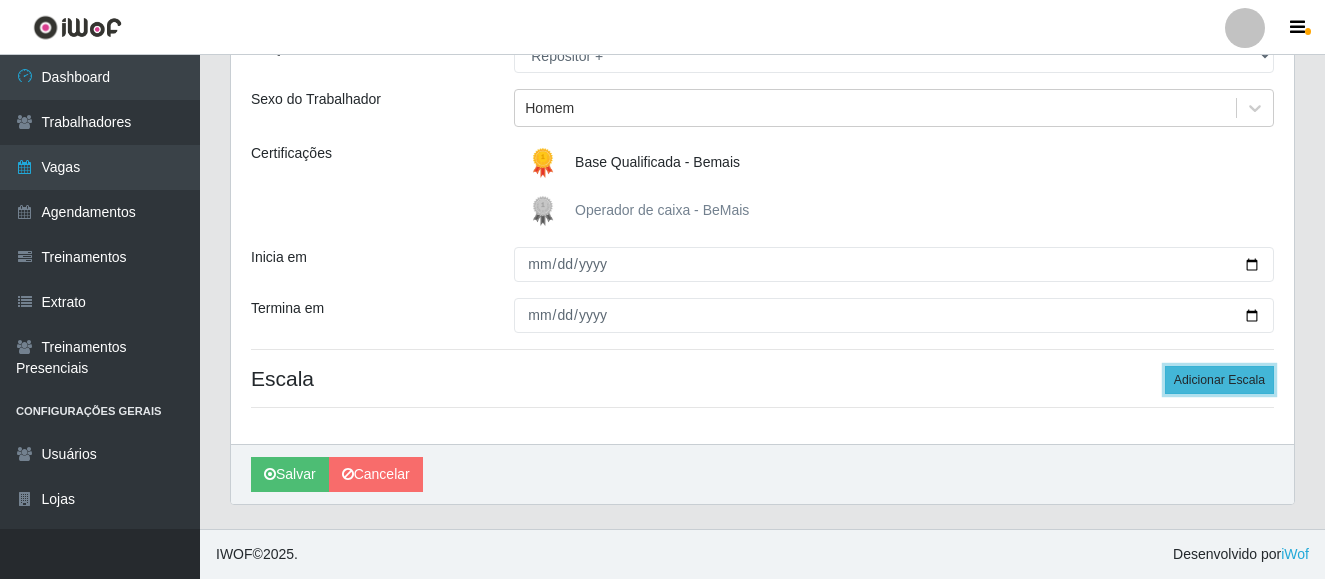 click on "Adicionar Escala" at bounding box center (1219, 380) 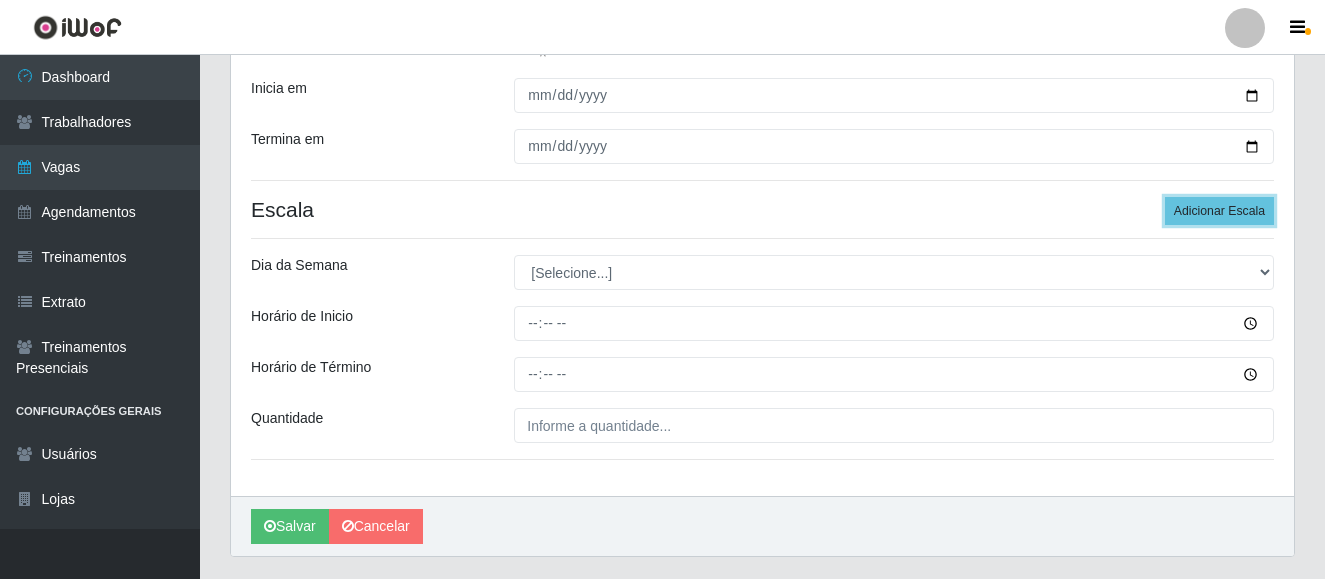 scroll, scrollTop: 405, scrollLeft: 0, axis: vertical 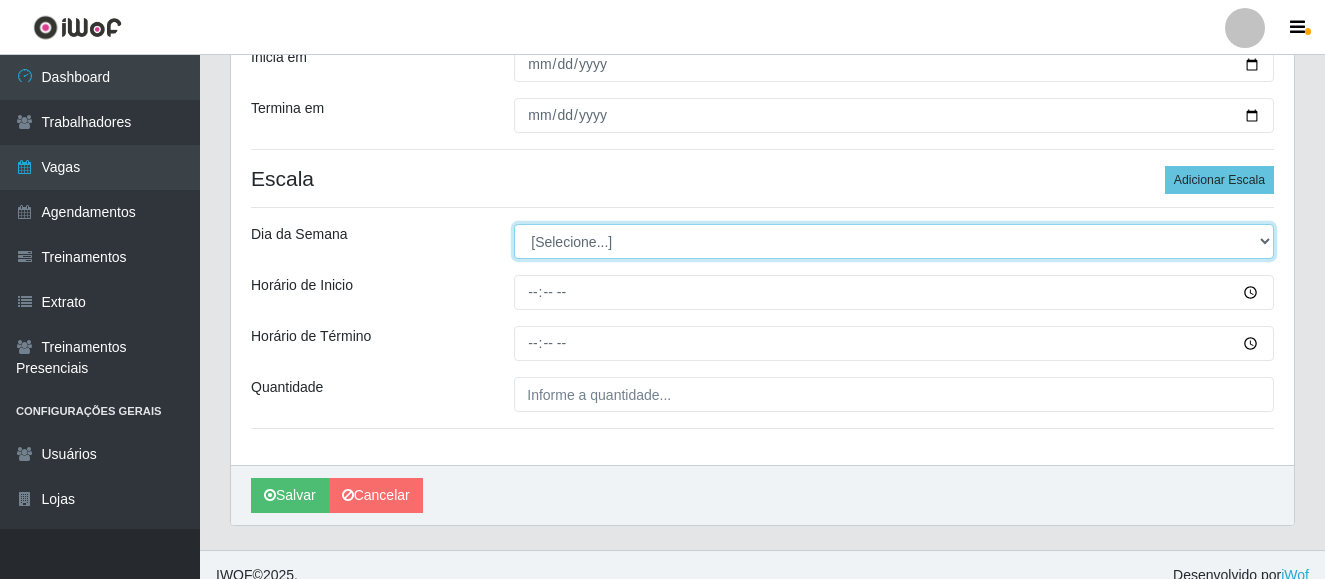 click on "[Selecione...] Segunda Terça Quarta Quinta Sexta Sábado Domingo" at bounding box center [894, 241] 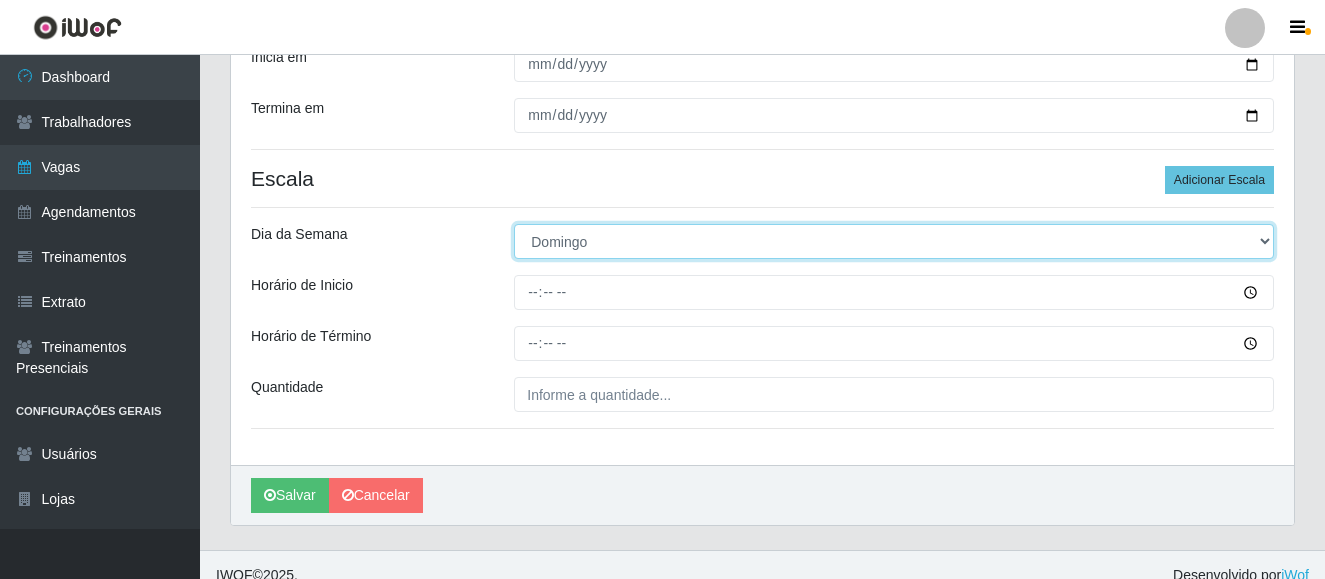 click on "[Selecione...] Segunda Terça Quarta Quinta Sexta Sábado Domingo" at bounding box center [894, 241] 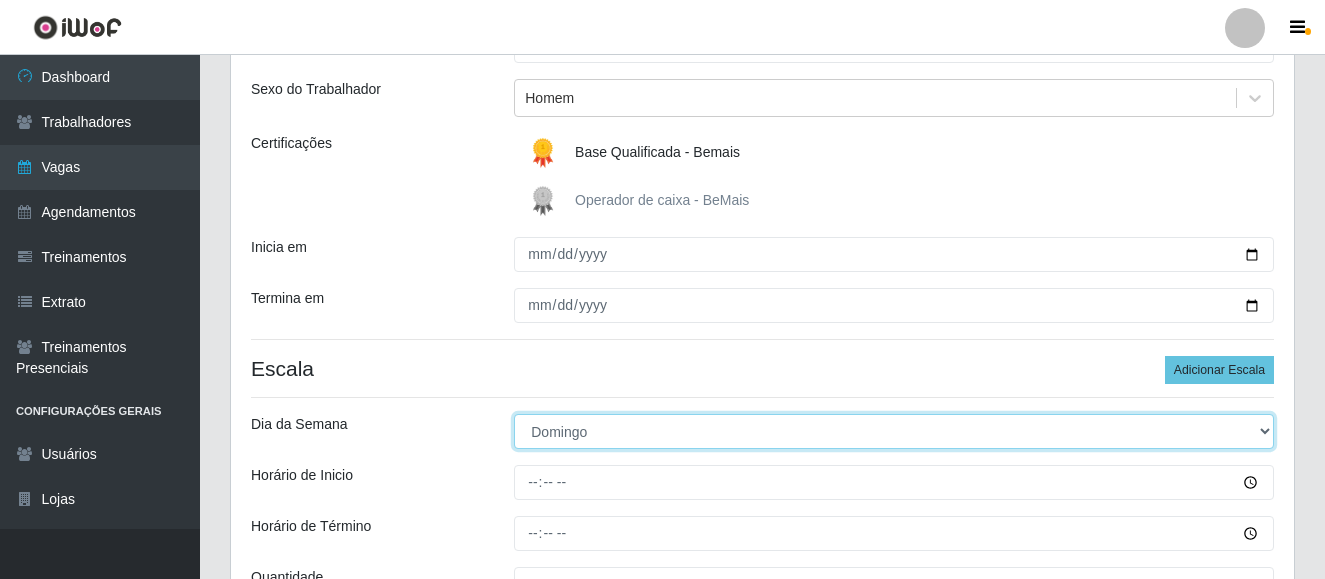 scroll, scrollTop: 205, scrollLeft: 0, axis: vertical 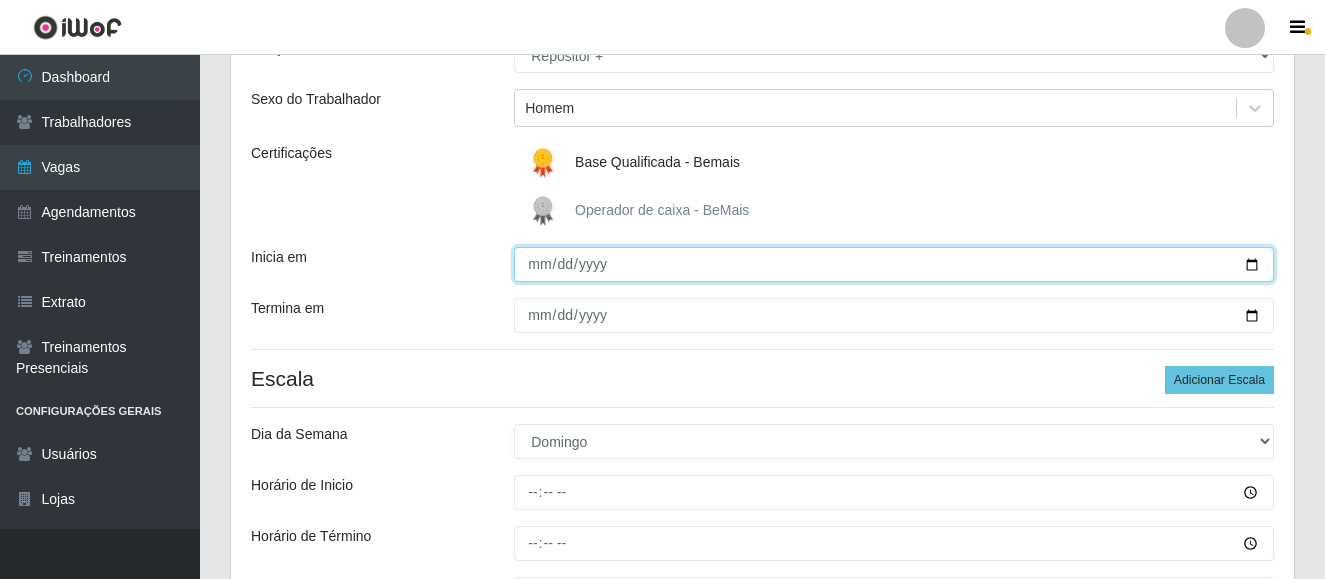 click on "Inicia em" at bounding box center [894, 264] 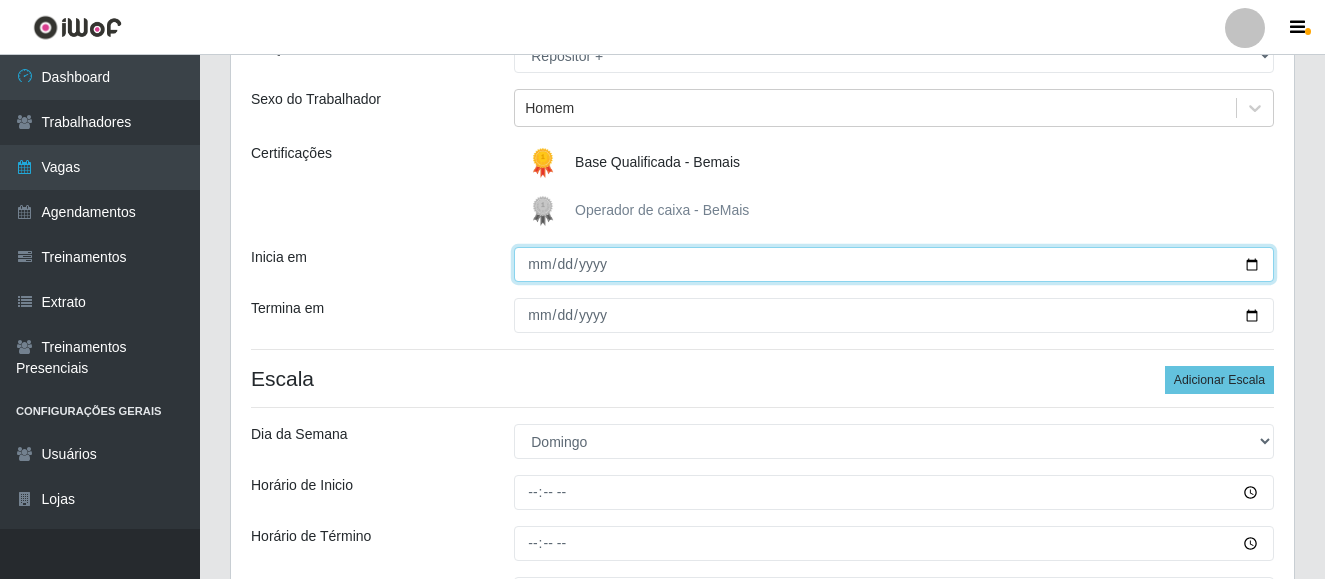 type on "2025-08-03" 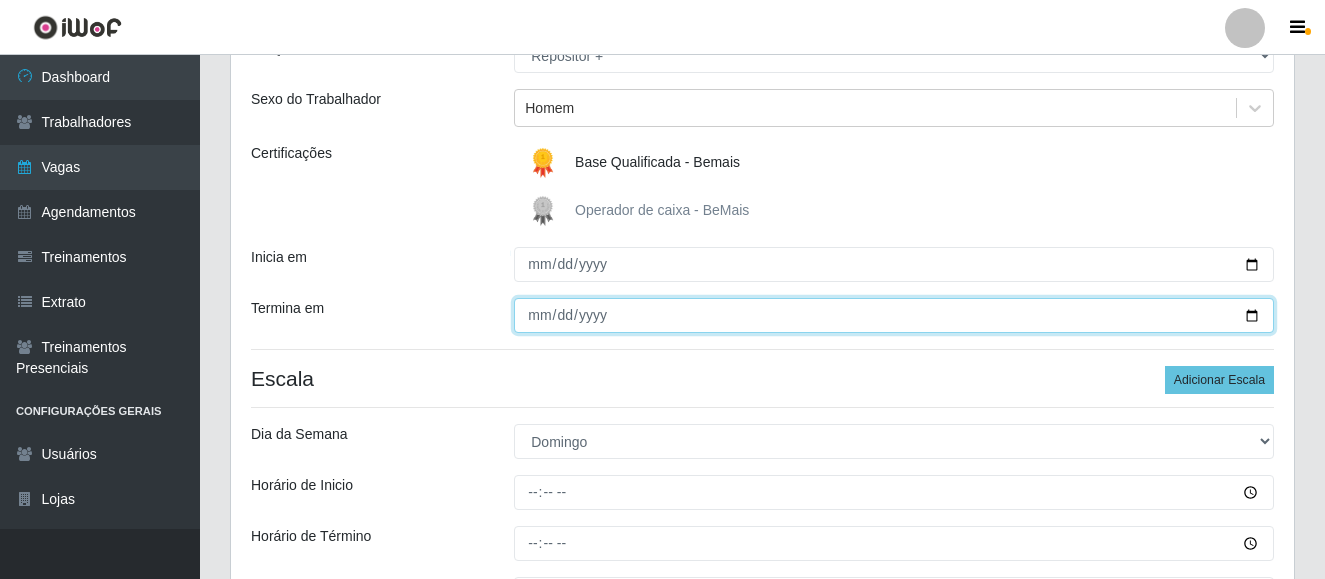 click on "Termina em" at bounding box center (894, 315) 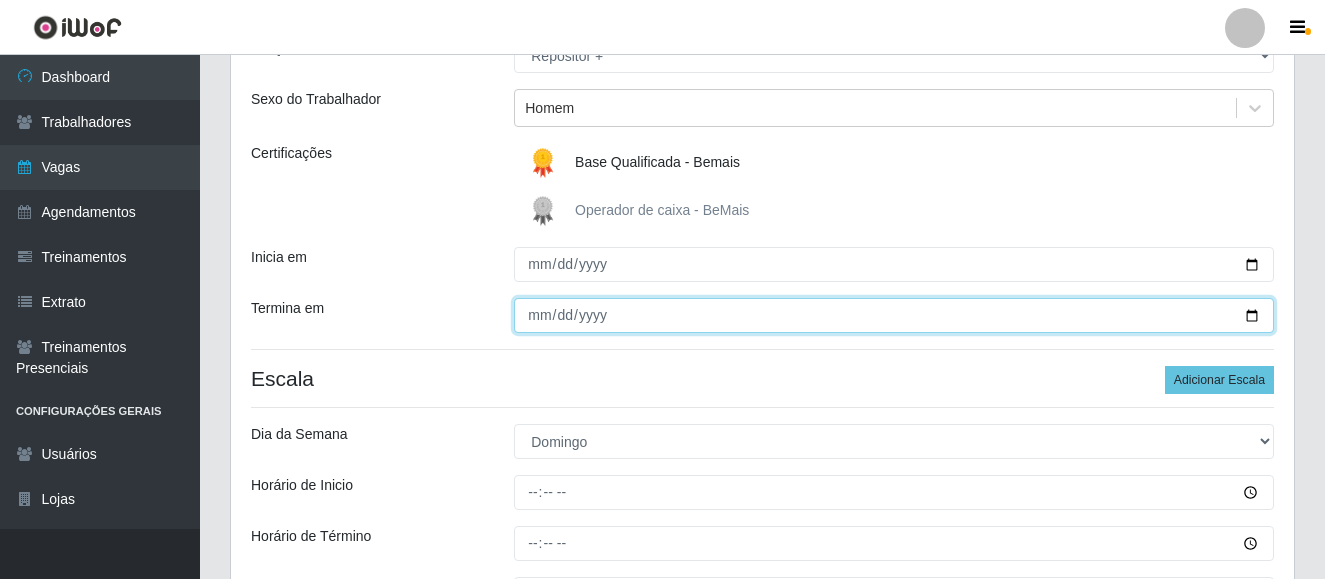 type on "2025-08-03" 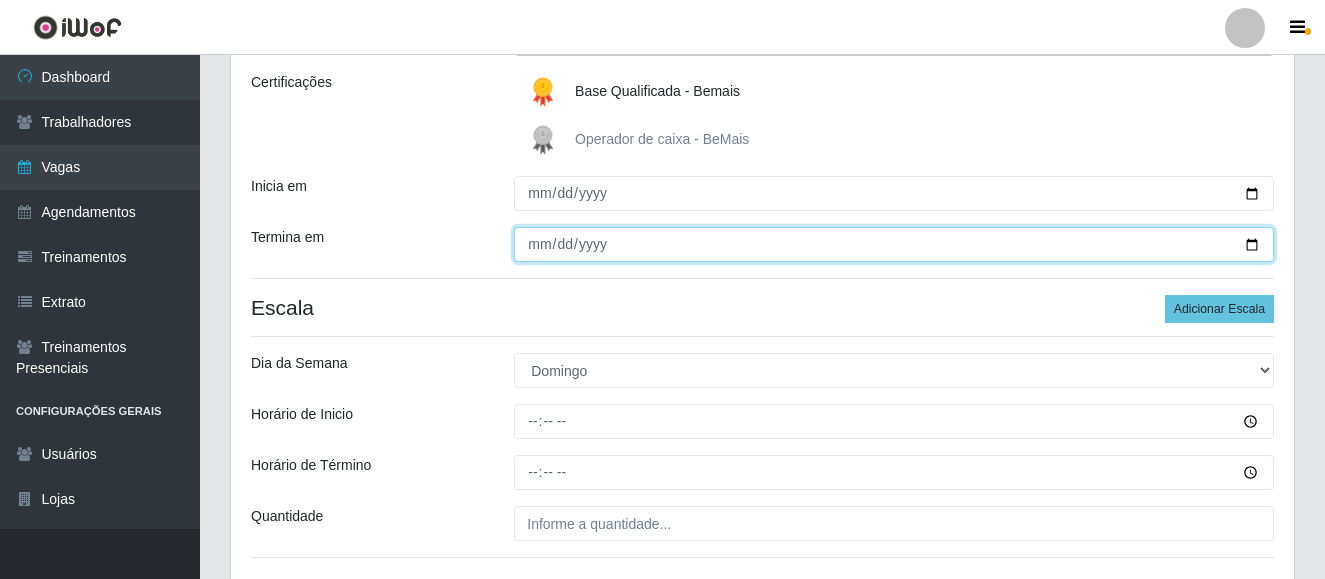 scroll, scrollTop: 405, scrollLeft: 0, axis: vertical 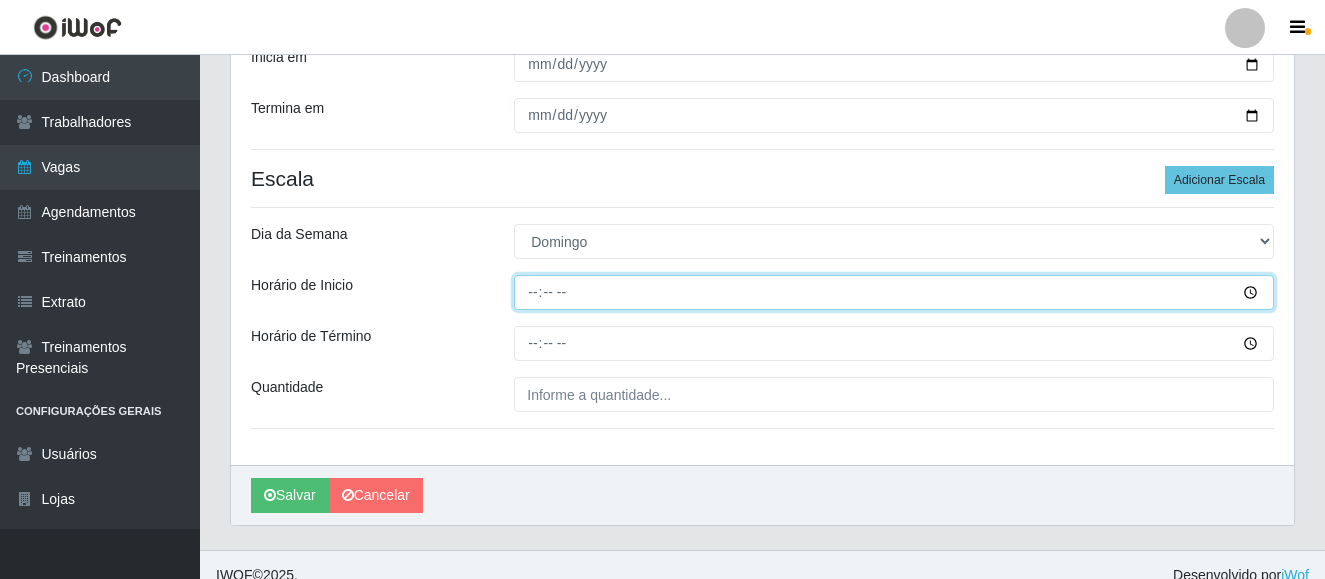 click on "Horário de Inicio" at bounding box center (894, 292) 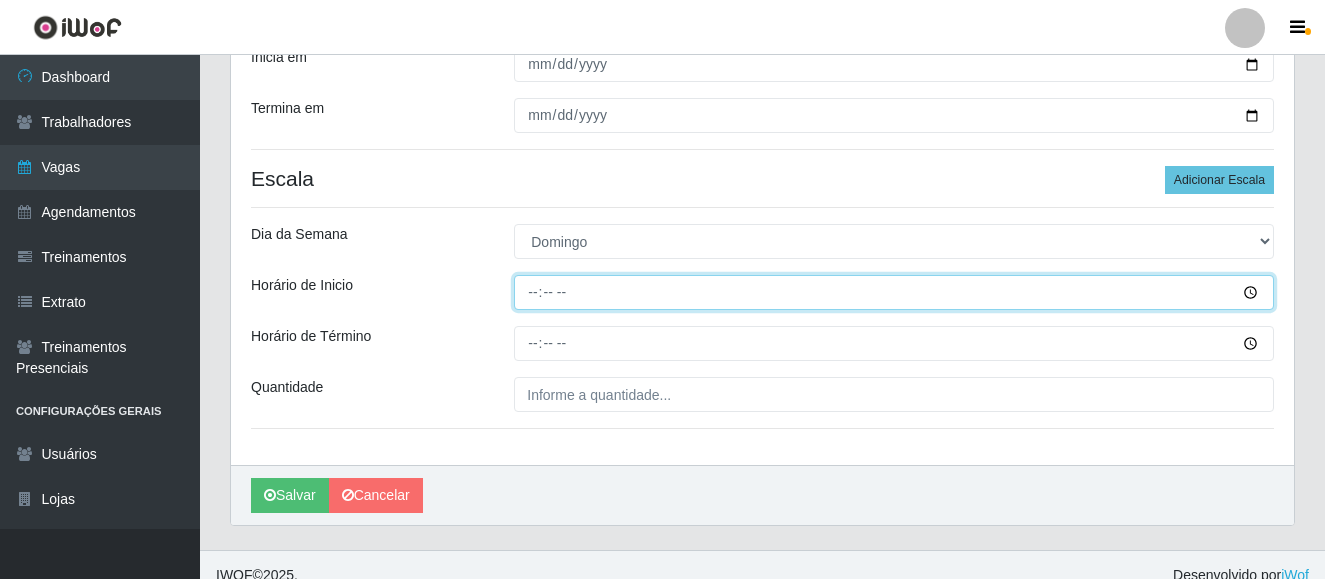 type on "09:00" 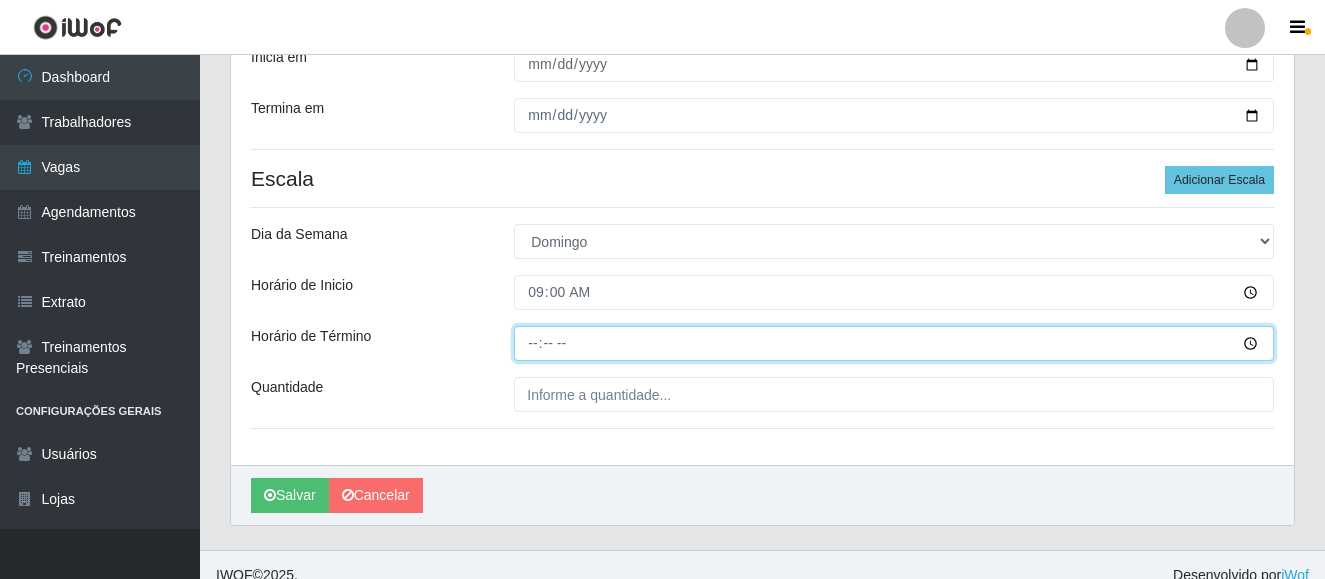 click on "Horário de Término" at bounding box center [894, 343] 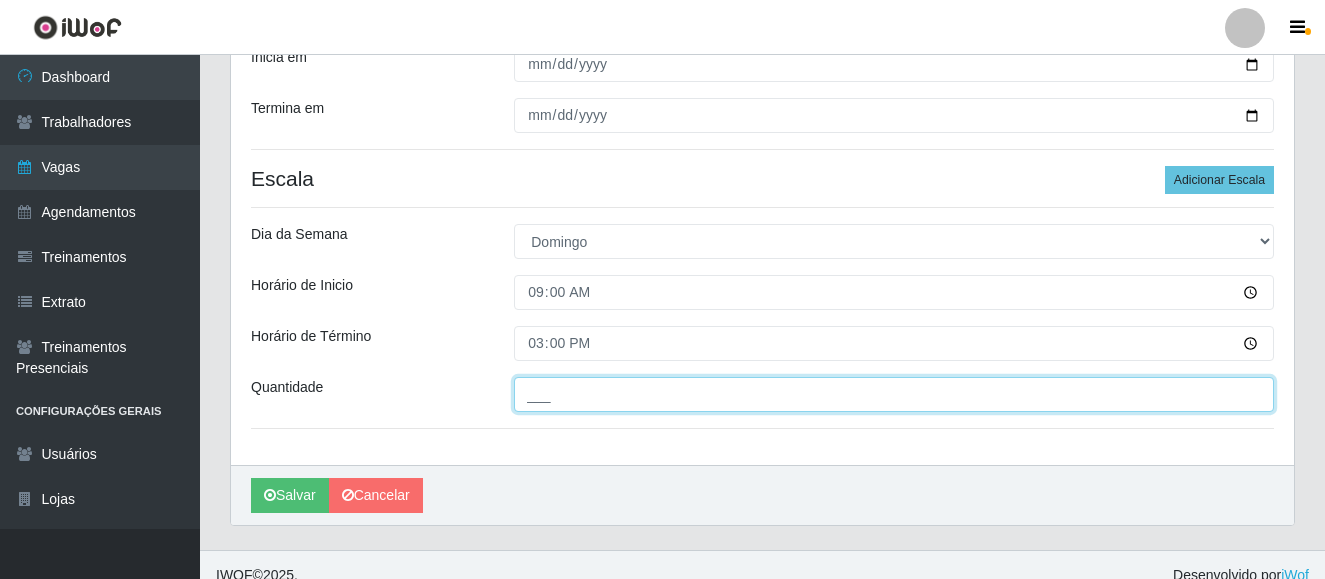 click on "___" at bounding box center [894, 394] 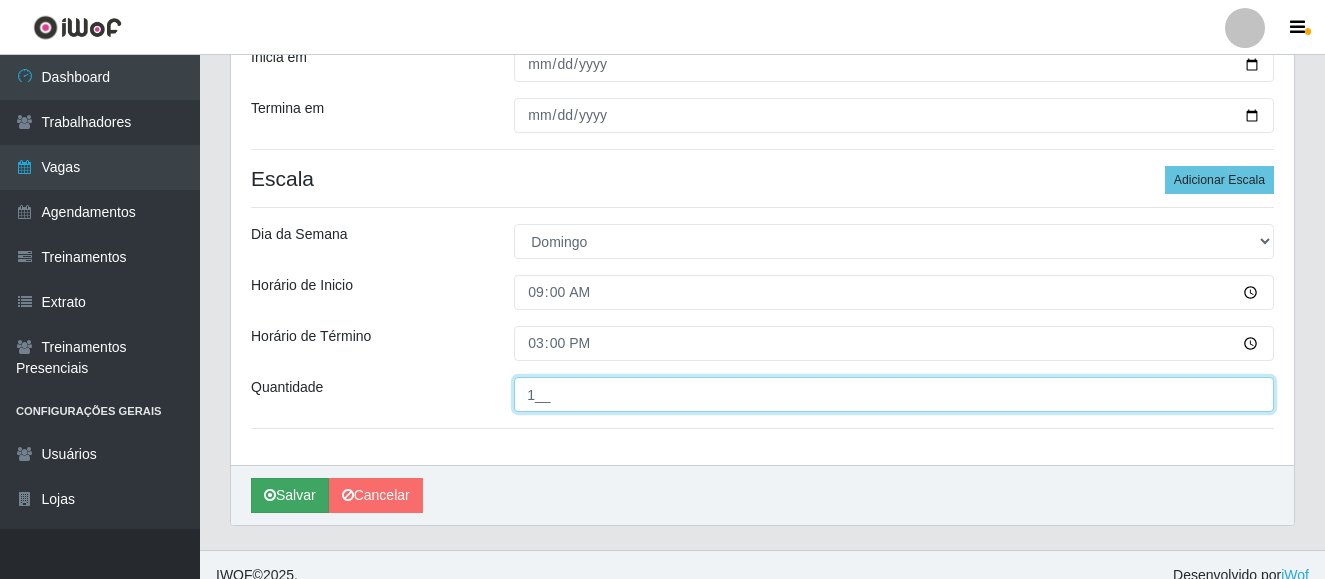 type on "1__" 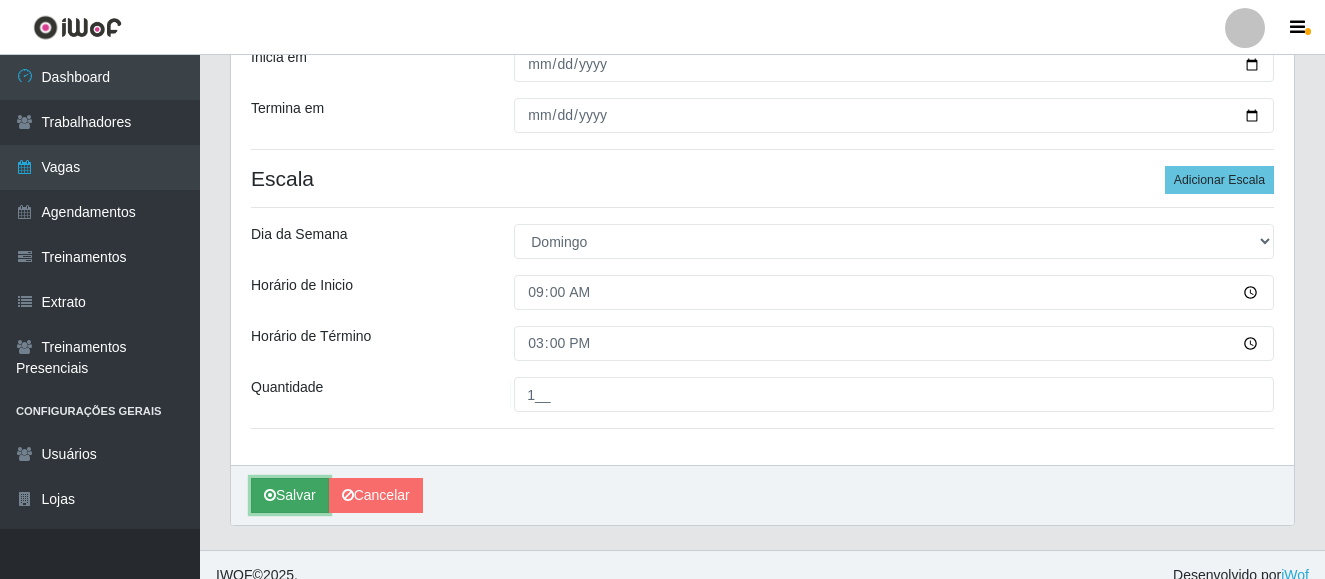 click at bounding box center [270, 495] 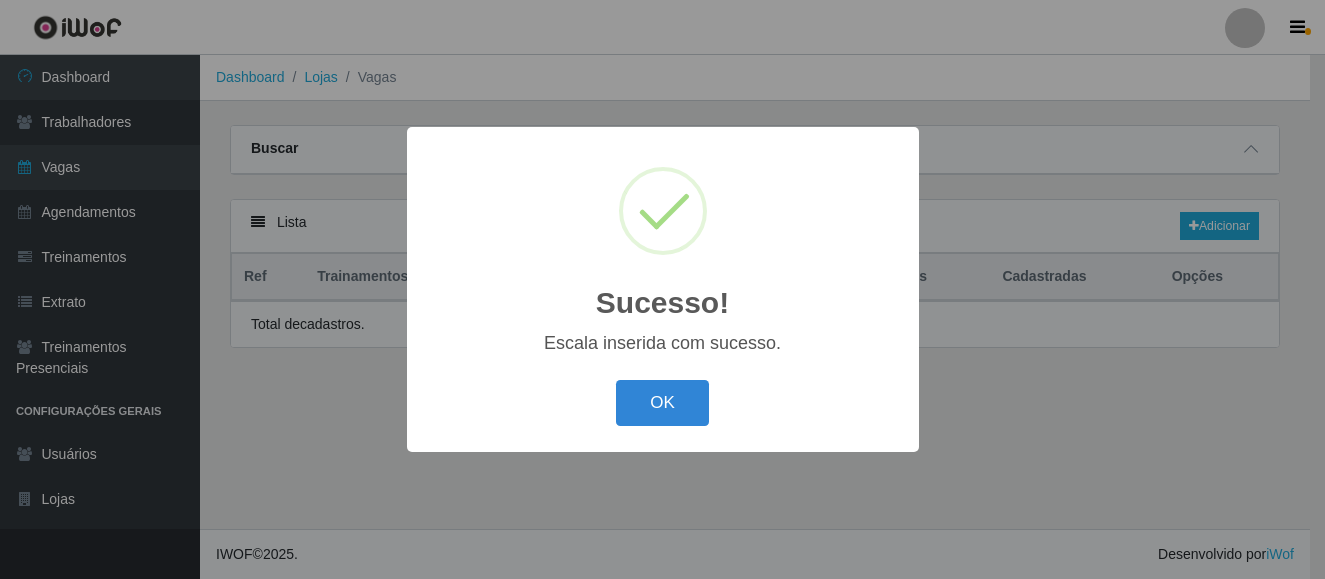 scroll, scrollTop: 0, scrollLeft: 0, axis: both 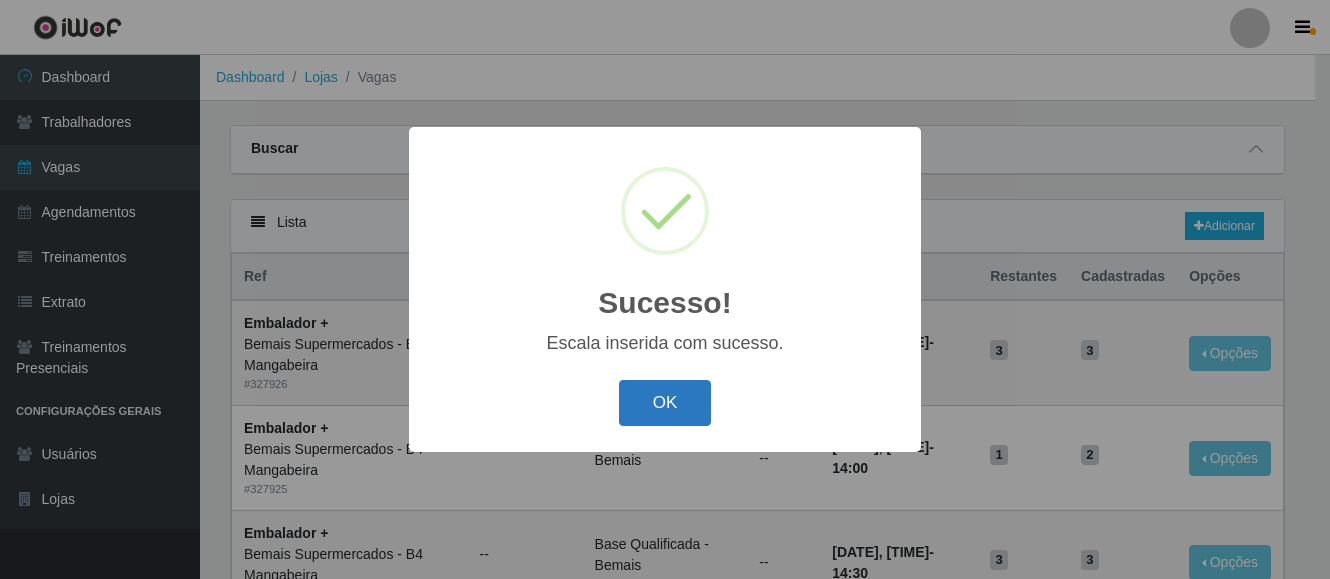 click on "OK" at bounding box center (665, 403) 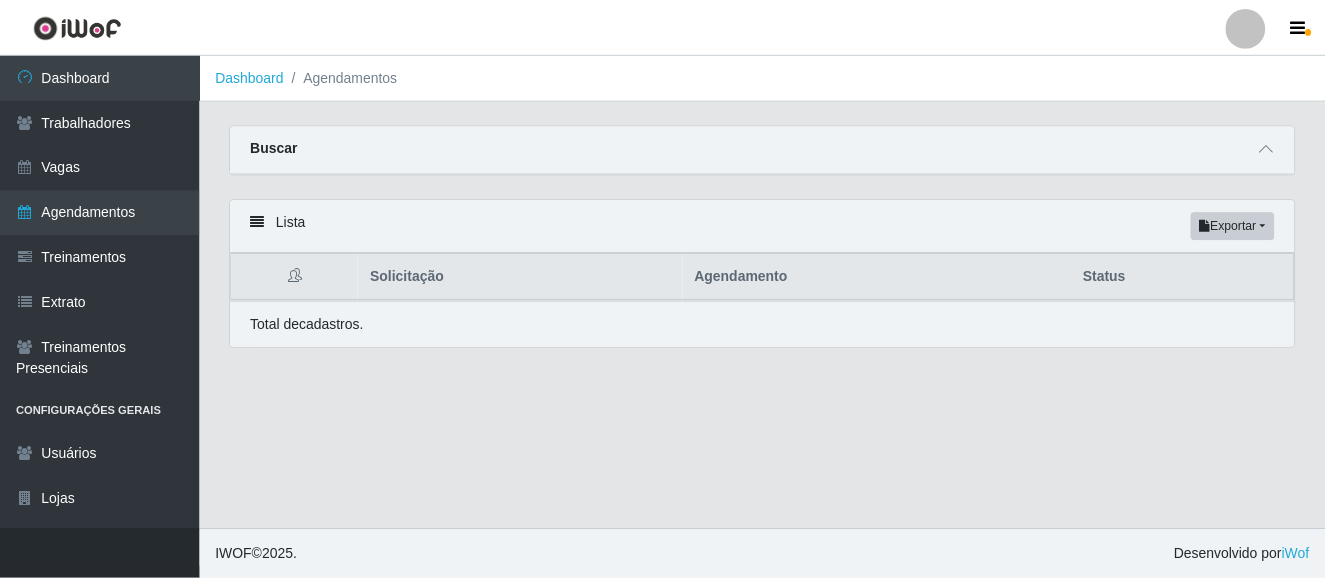 scroll, scrollTop: 0, scrollLeft: 0, axis: both 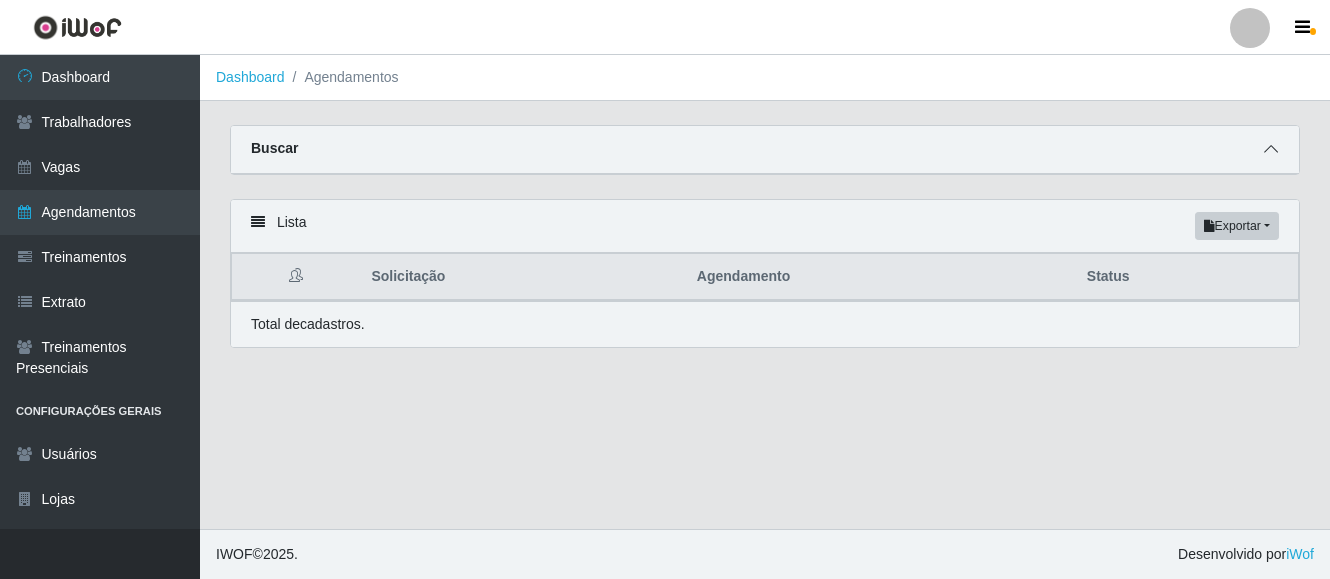 click at bounding box center [1271, 149] 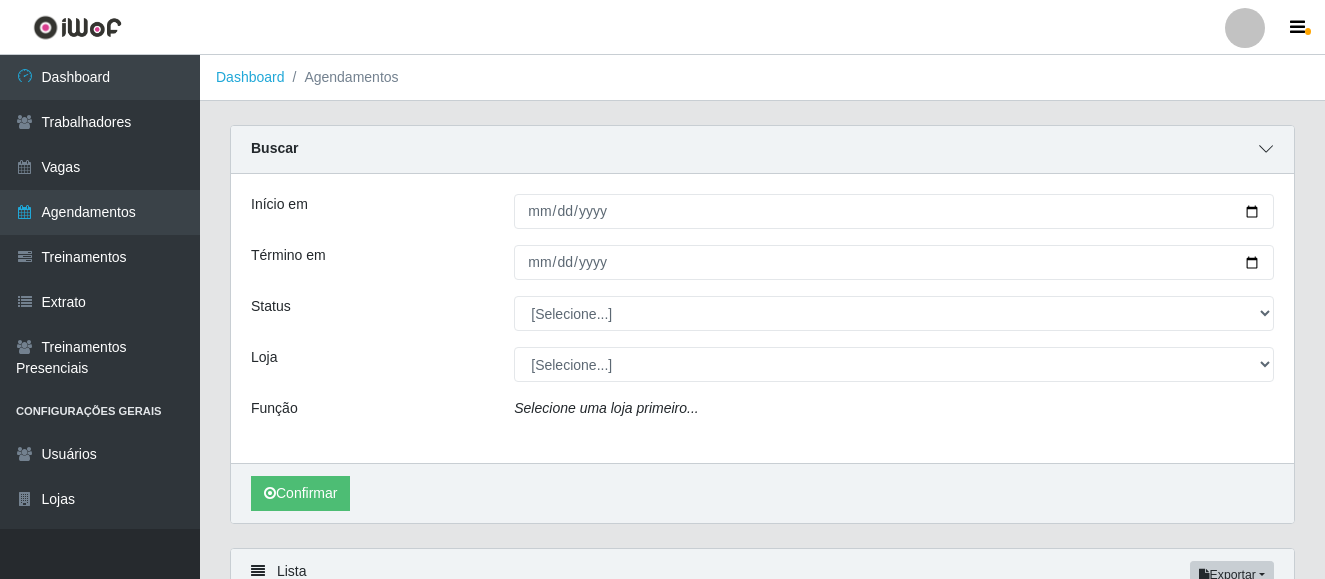 click at bounding box center [1266, 149] 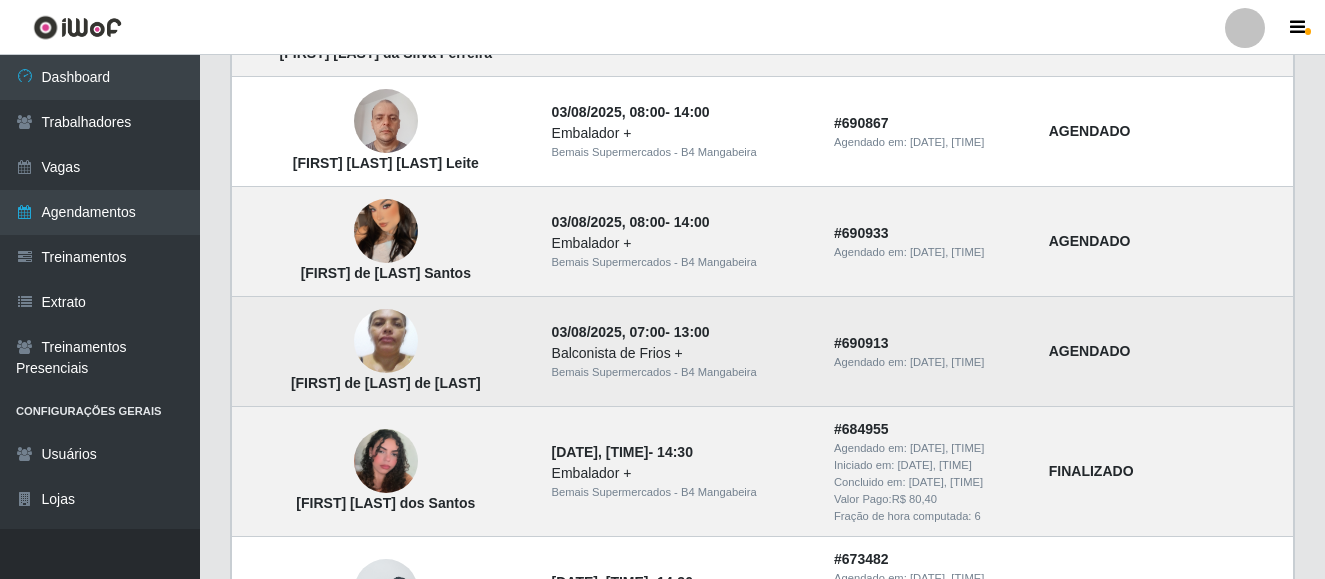 scroll, scrollTop: 800, scrollLeft: 0, axis: vertical 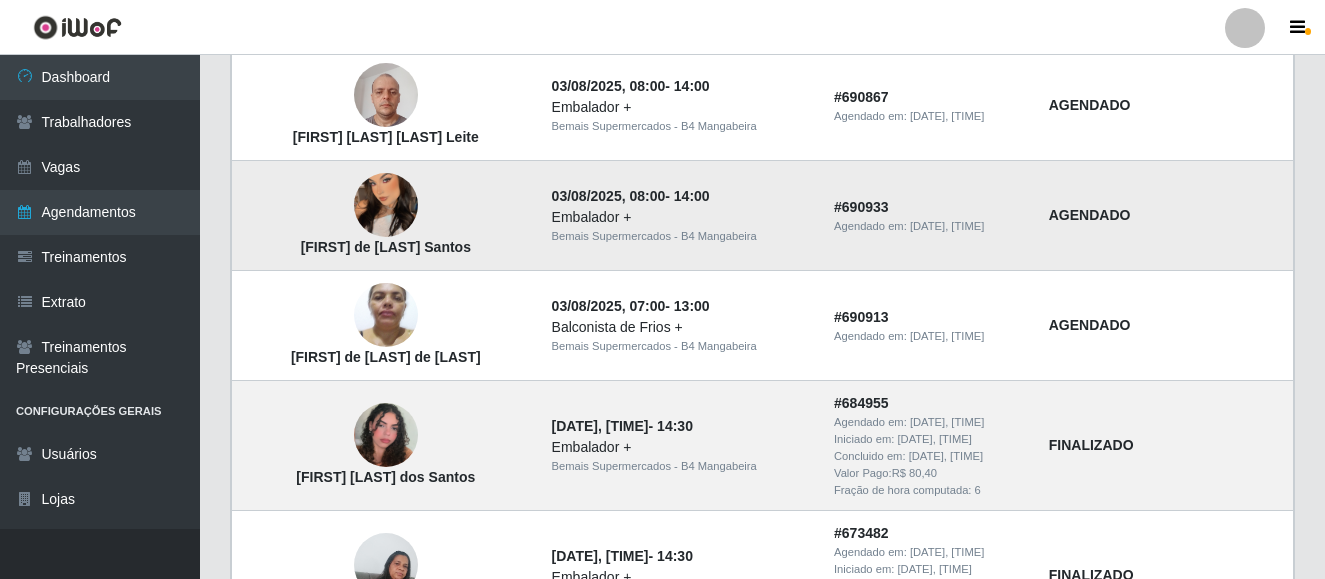 click at bounding box center (386, 206) 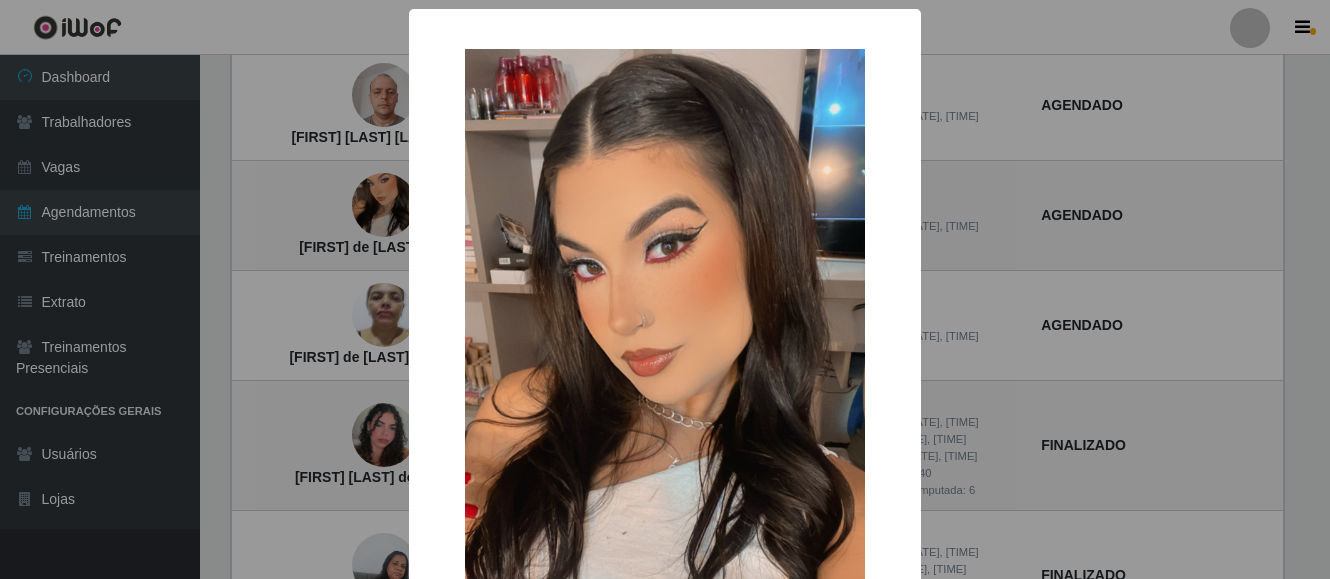 click on "× [FIRST] de [LAST] Santos OK Cancel" at bounding box center [665, 289] 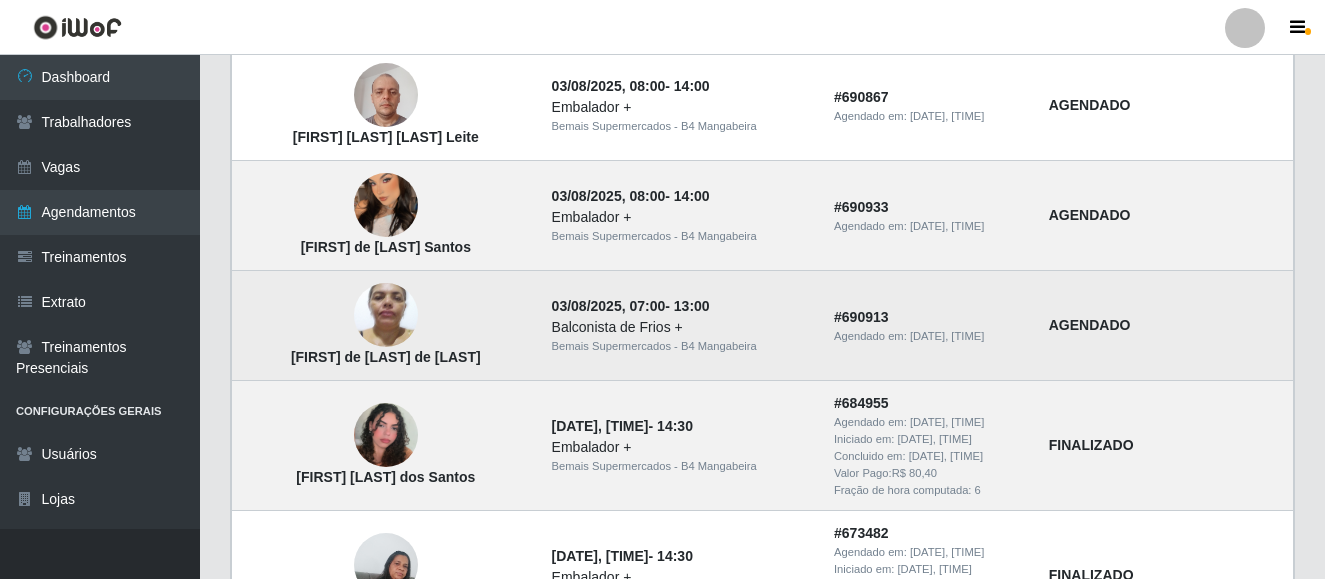 click at bounding box center [386, 315] 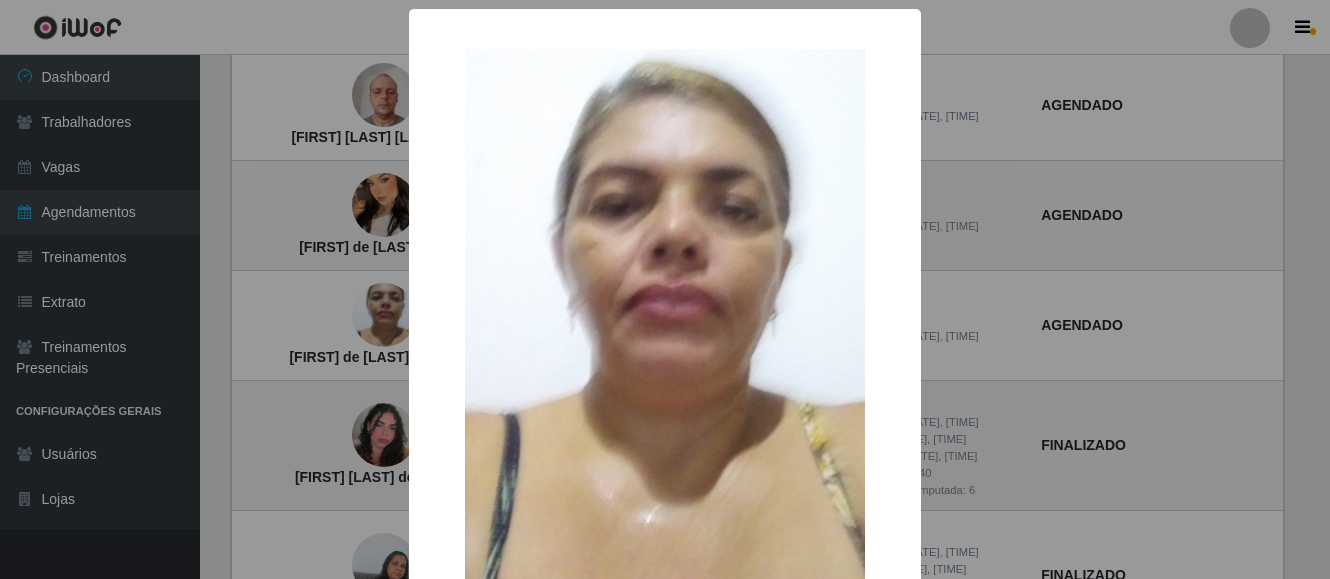click on "× [FIRST] de [LAST] de [LAST] OK Cancel" at bounding box center (665, 289) 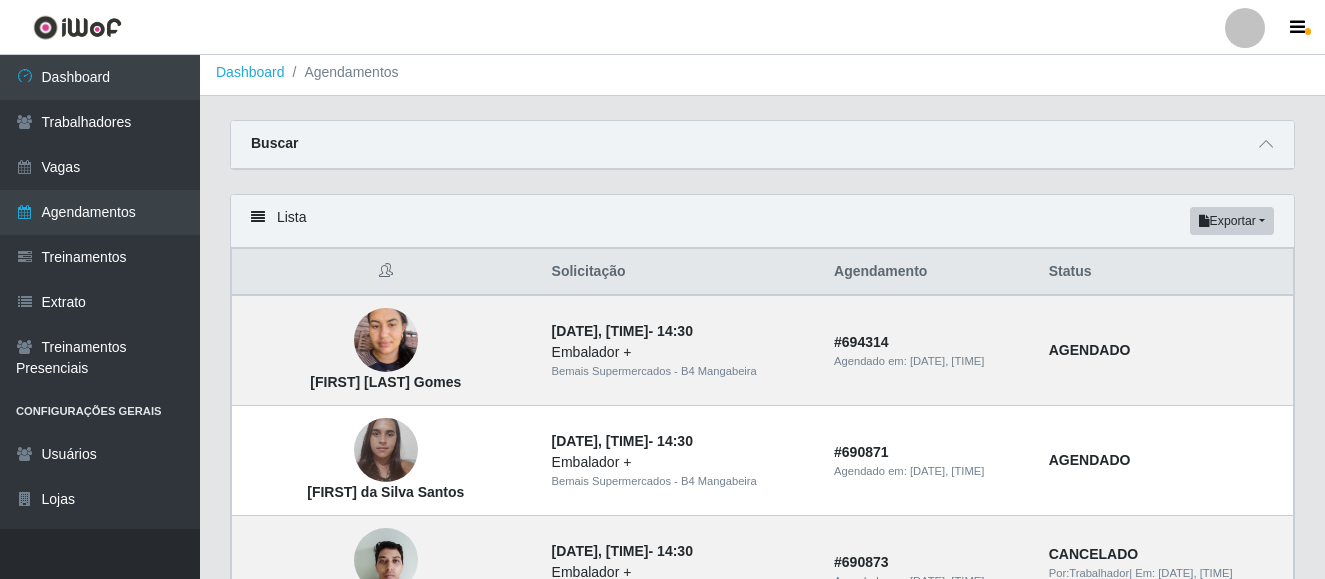 scroll, scrollTop: 0, scrollLeft: 0, axis: both 